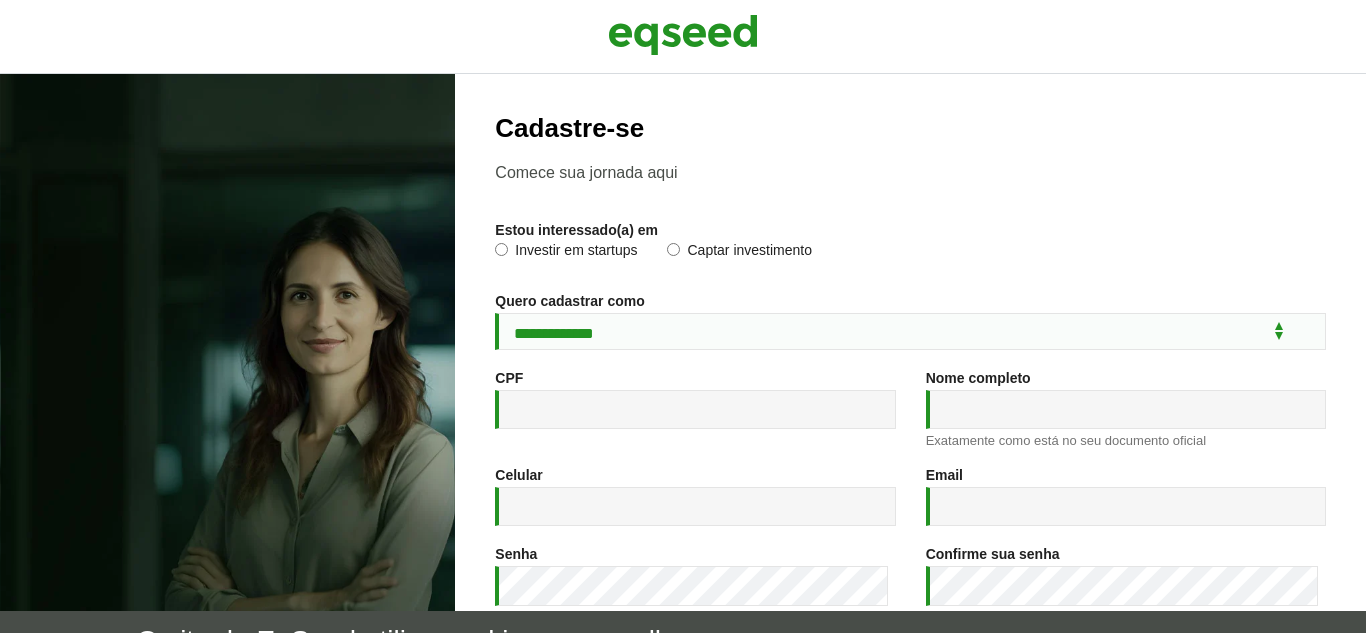 scroll, scrollTop: 0, scrollLeft: 0, axis: both 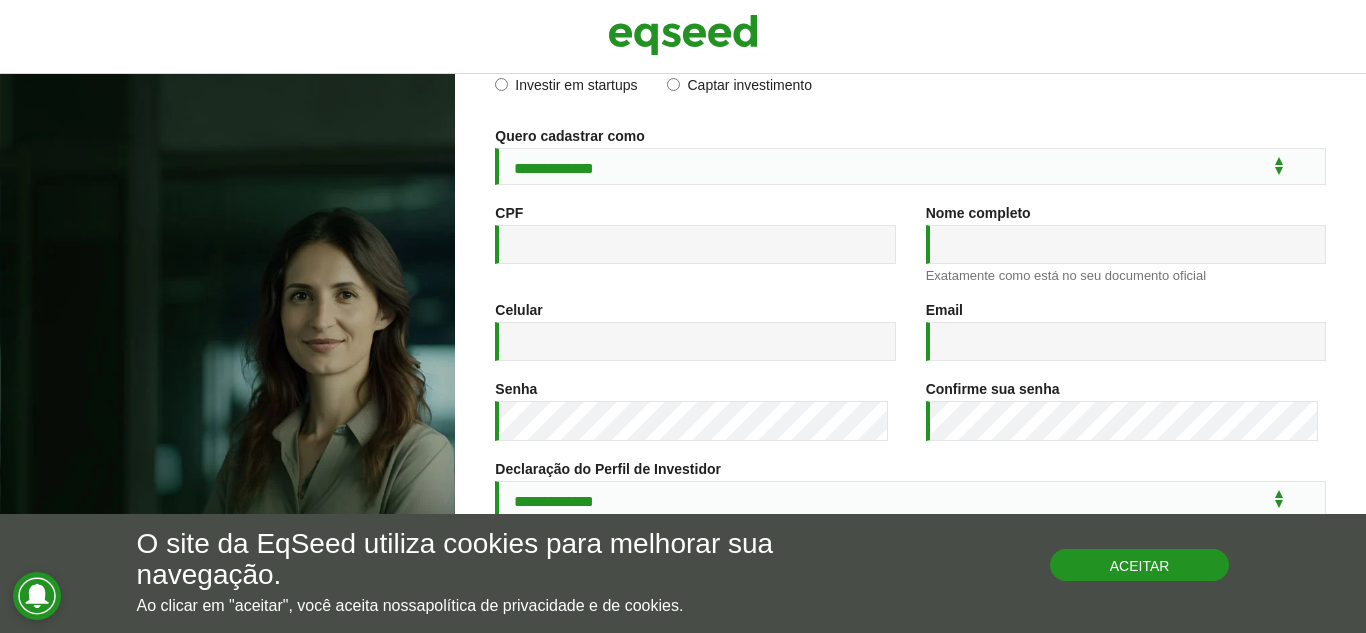 click on "Aceitar" at bounding box center [1140, 565] 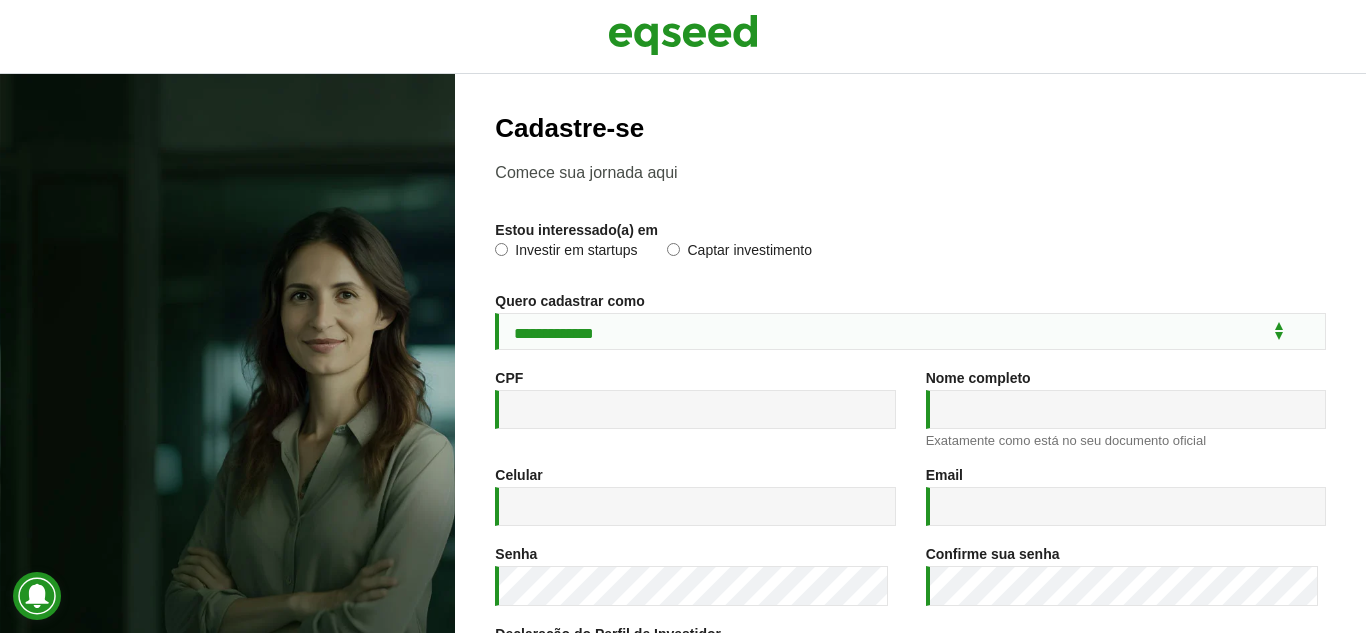 scroll, scrollTop: 384, scrollLeft: 0, axis: vertical 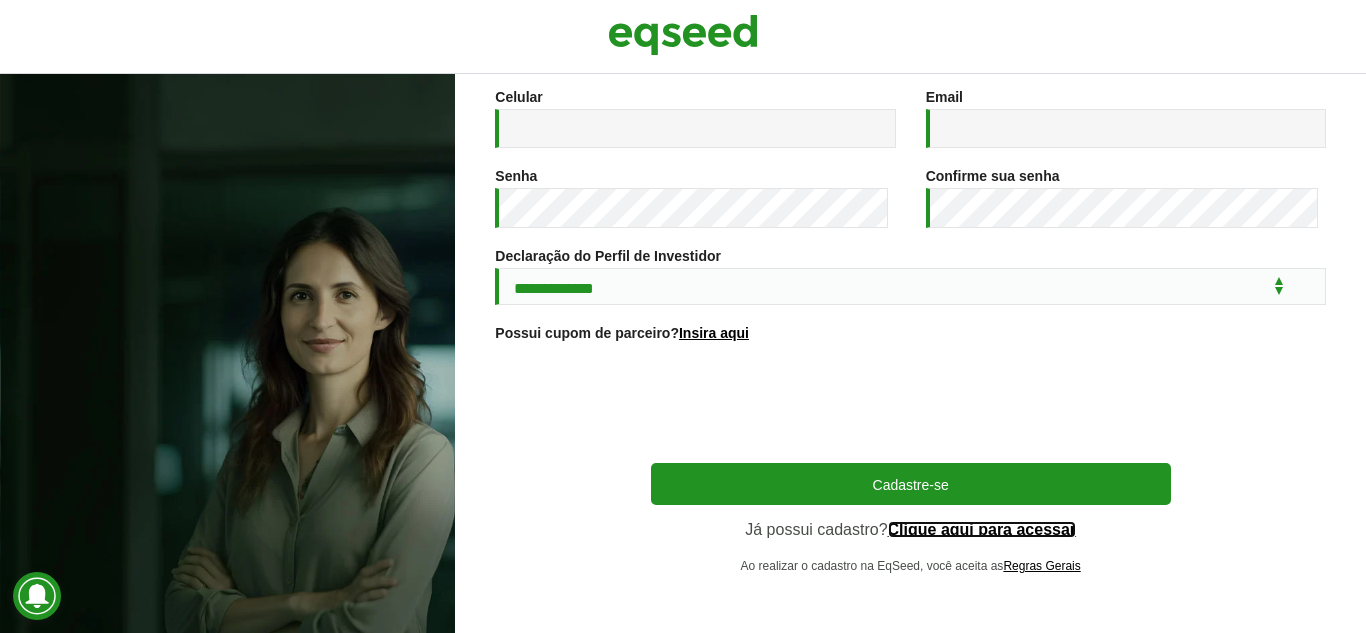 click on "Clique aqui para acessar" at bounding box center [982, 530] 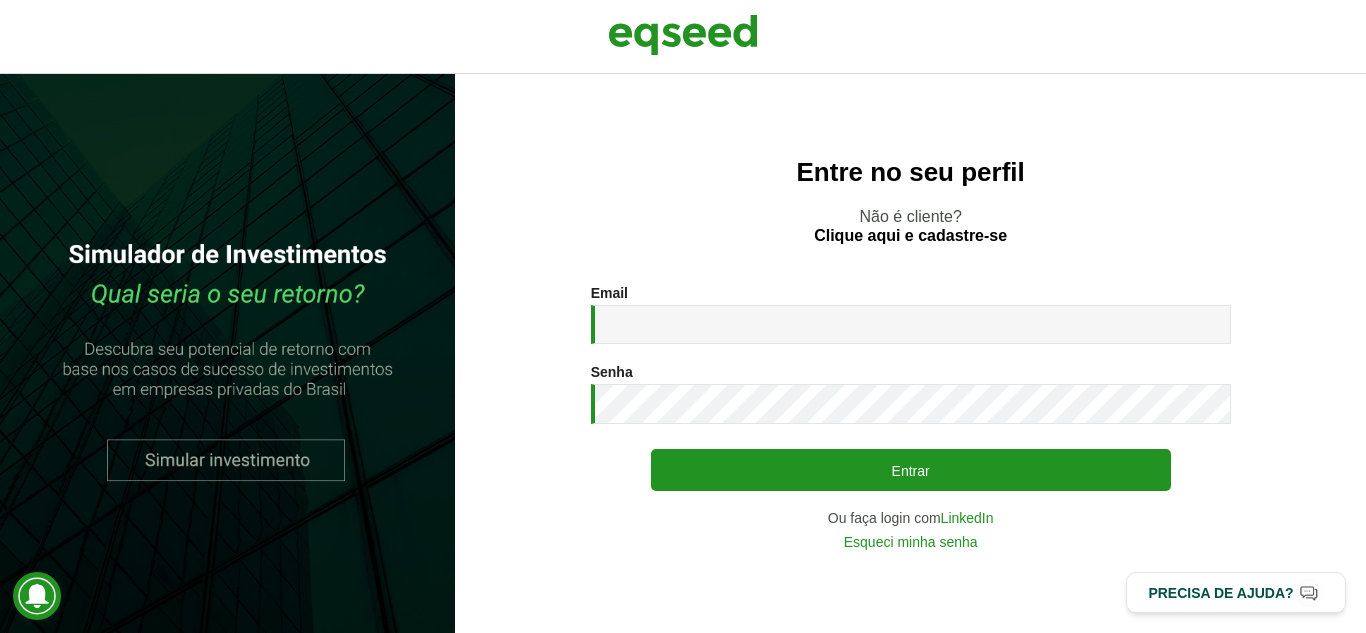 scroll, scrollTop: 0, scrollLeft: 0, axis: both 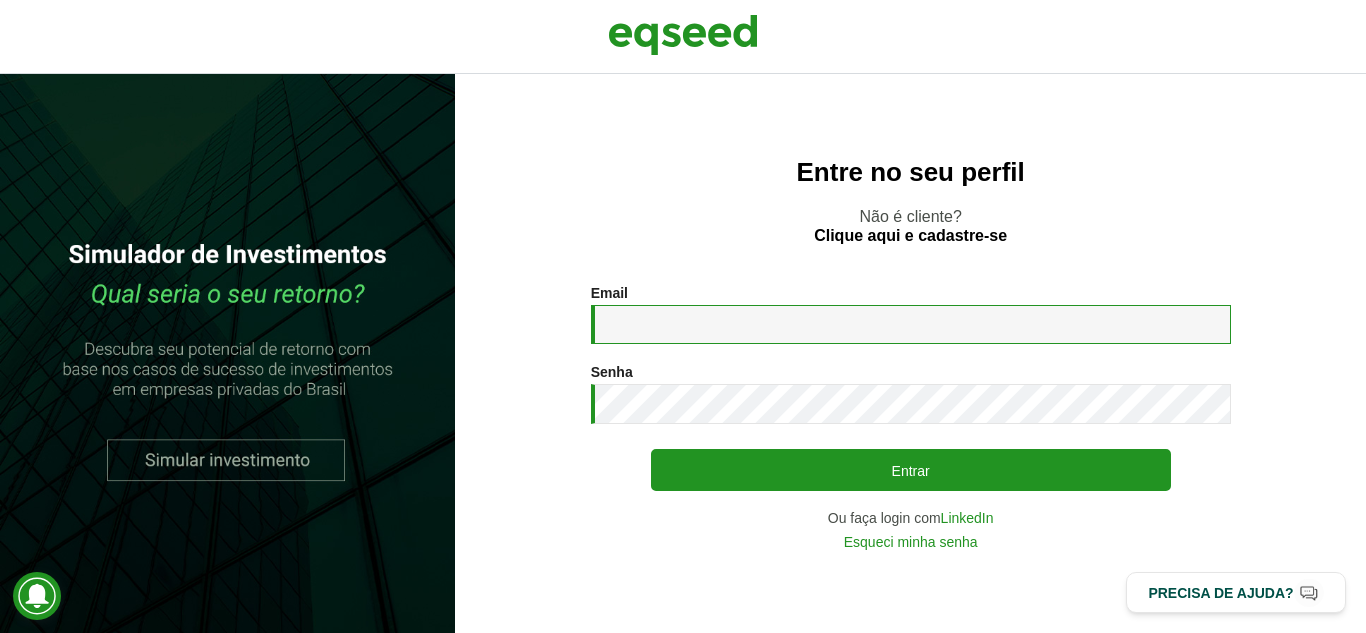click on "Email  *" at bounding box center [911, 324] 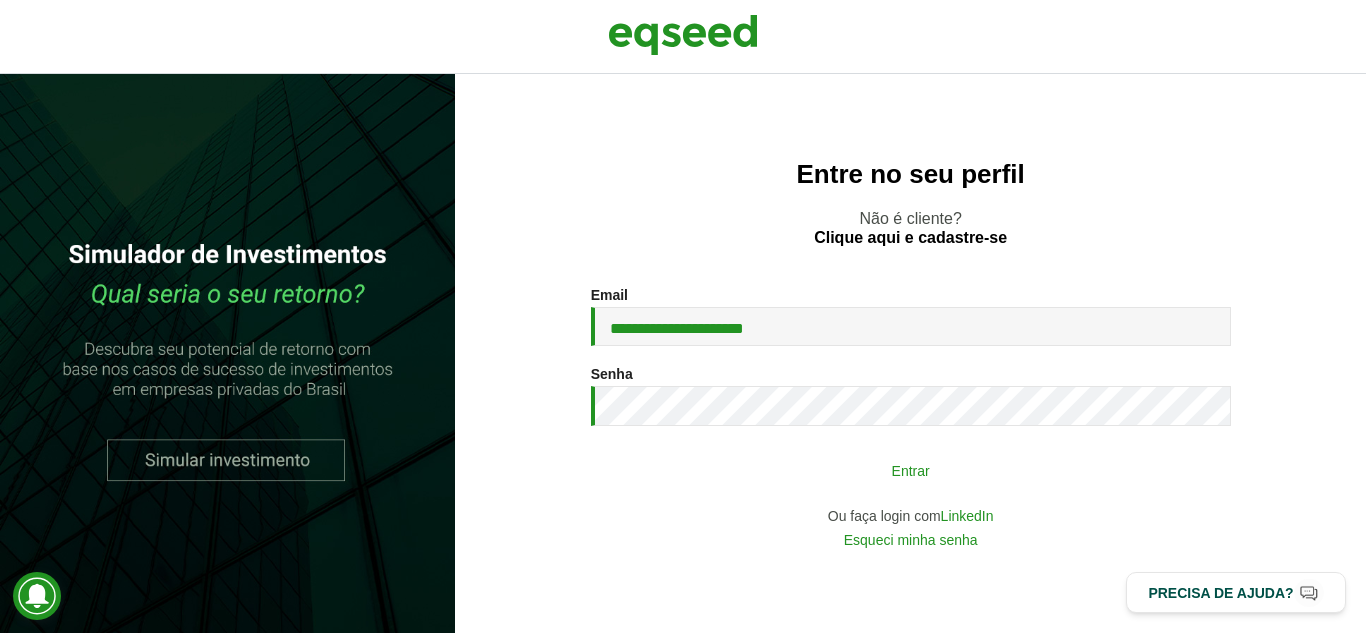 click on "Entrar" at bounding box center [911, 470] 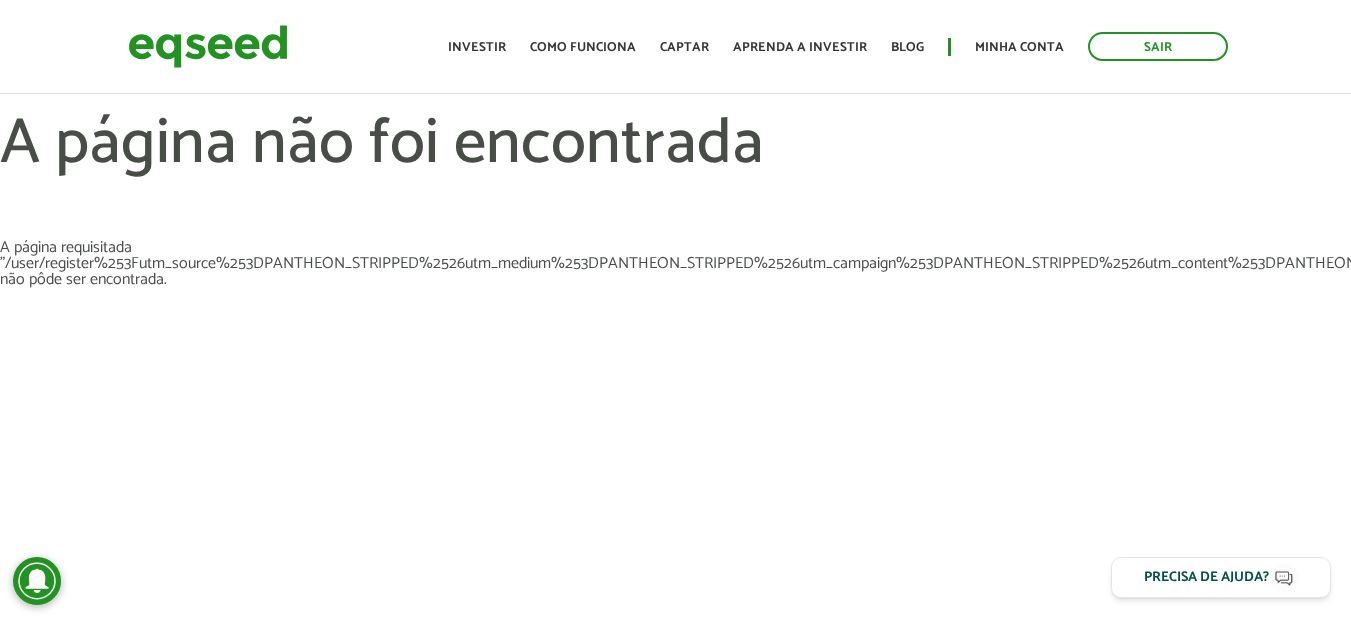 scroll, scrollTop: 0, scrollLeft: 0, axis: both 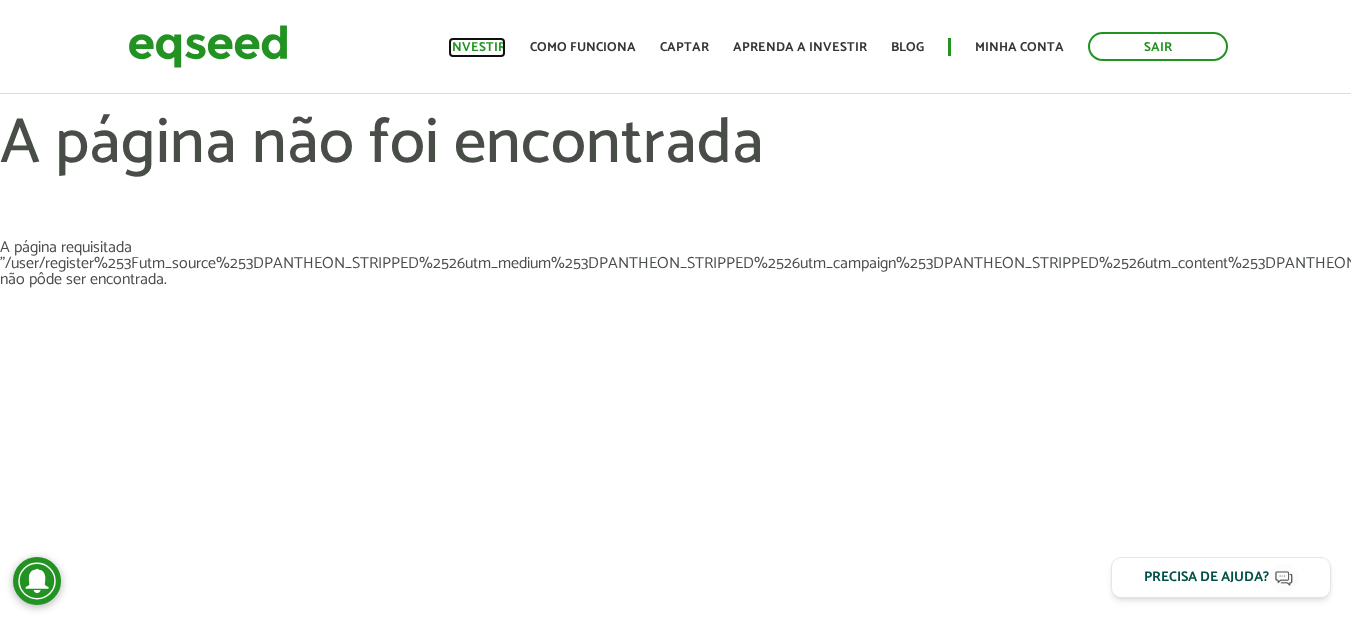 click on "Investir" at bounding box center [477, 47] 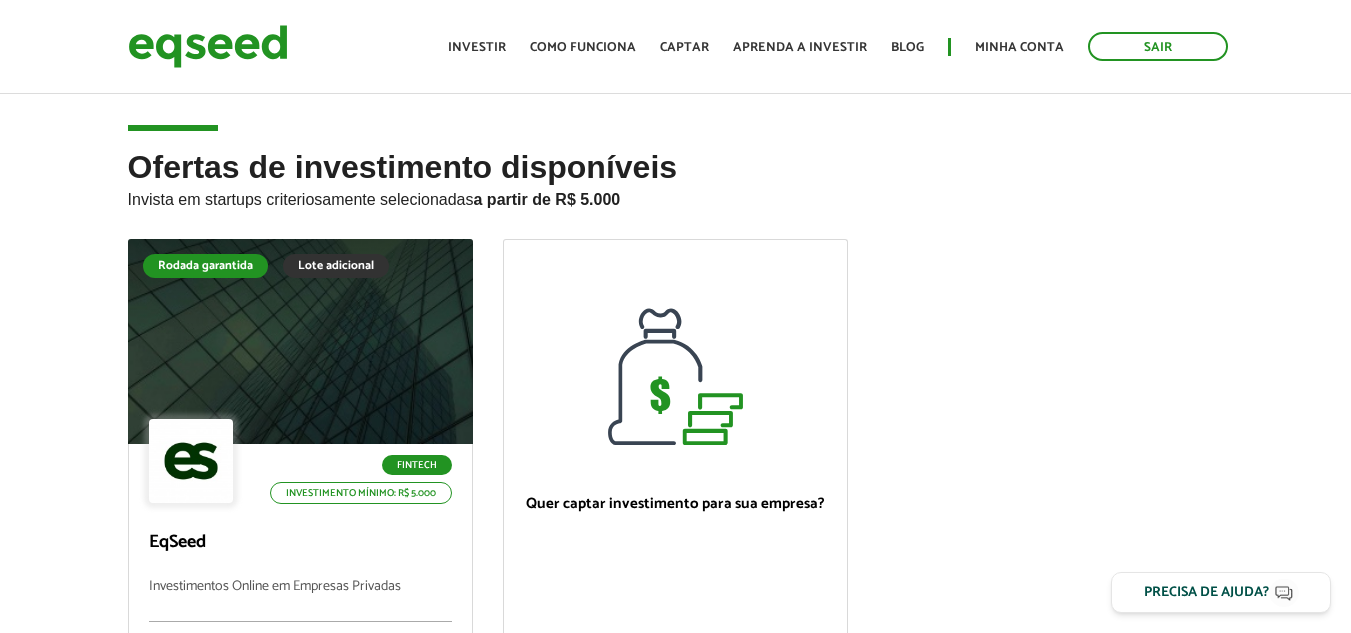 scroll, scrollTop: 0, scrollLeft: 0, axis: both 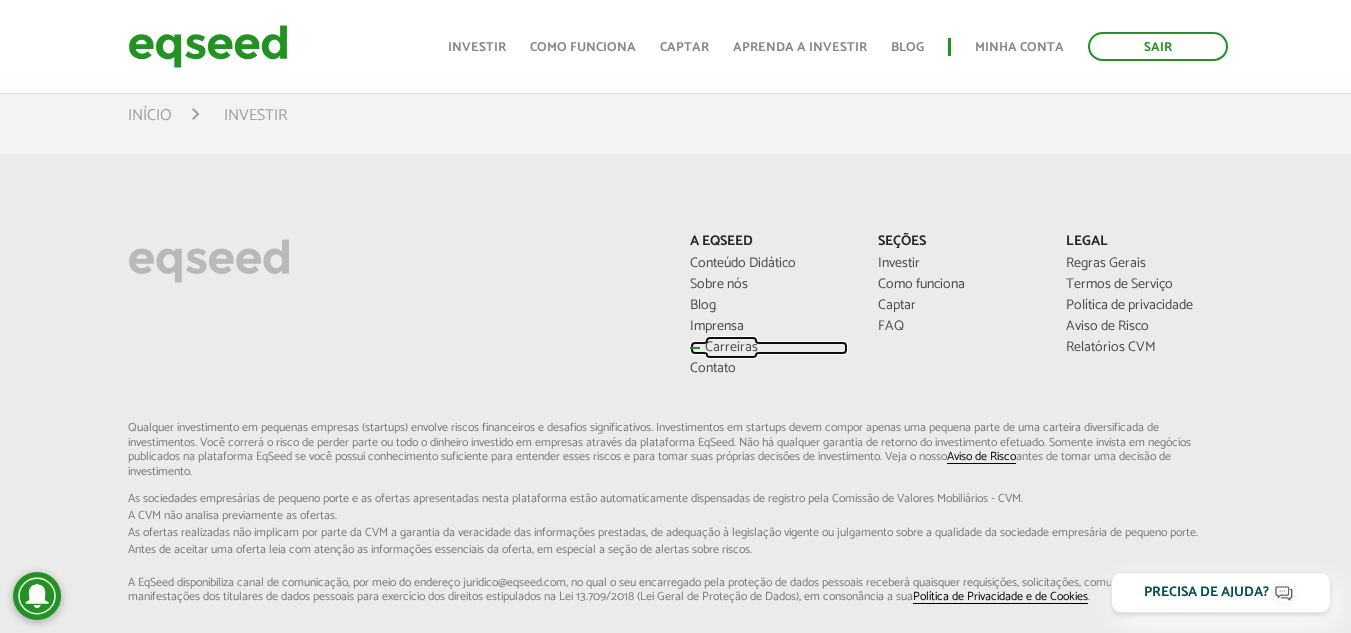 click on "Carreiras" at bounding box center (769, 348) 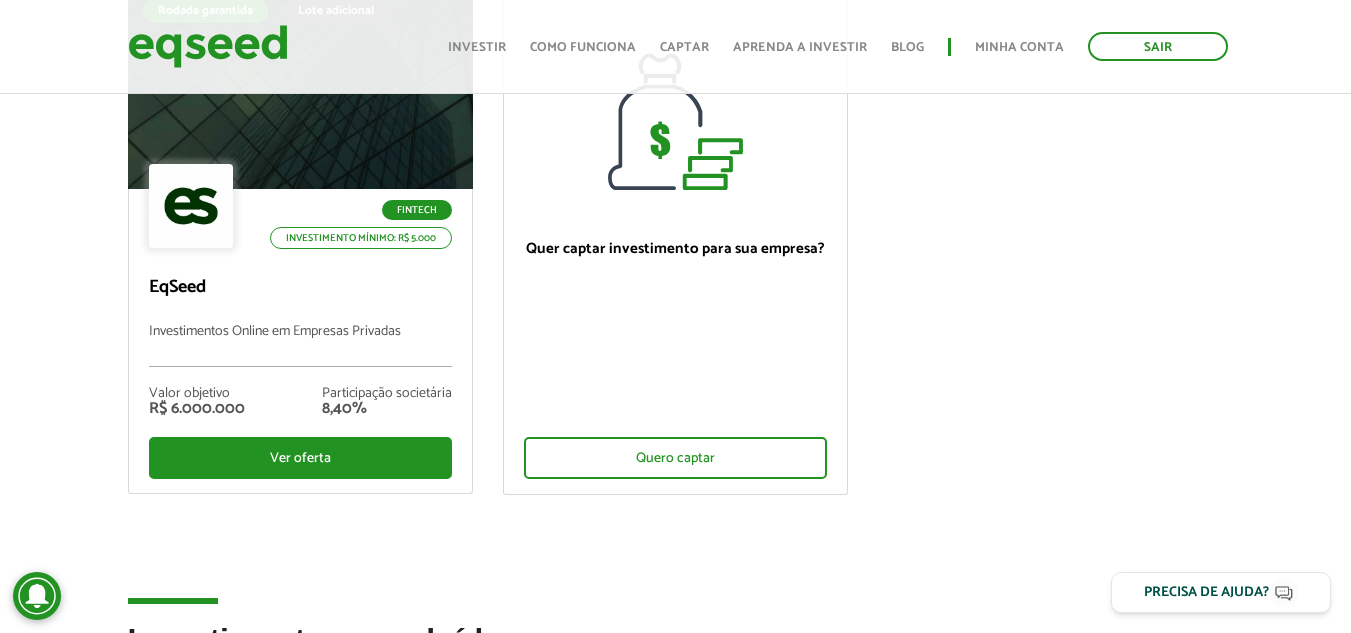 scroll, scrollTop: 254, scrollLeft: 0, axis: vertical 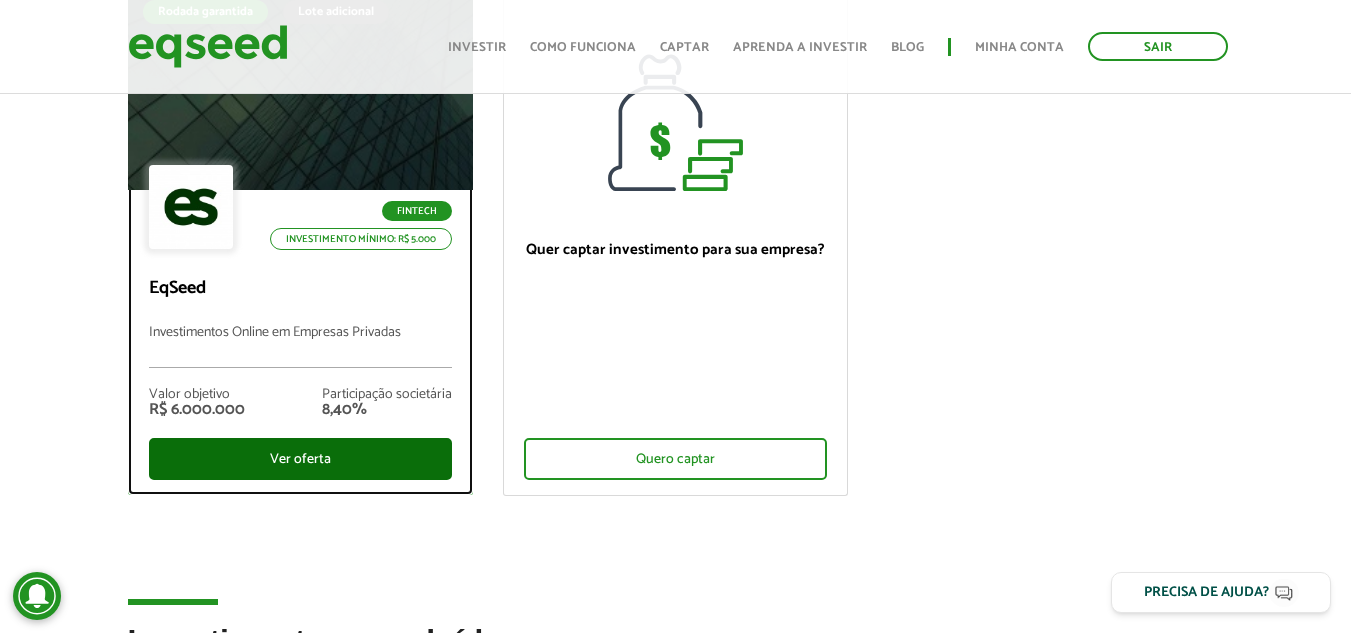click on "Ver oferta" at bounding box center [300, 459] 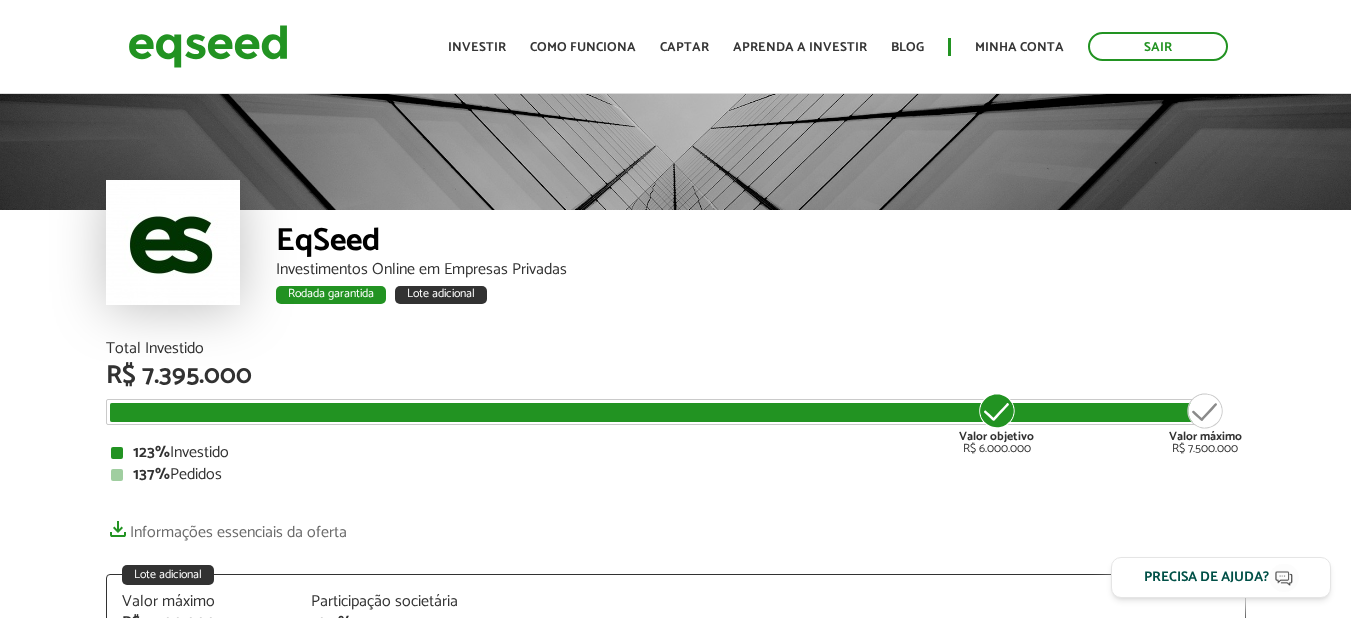 scroll, scrollTop: 0, scrollLeft: 0, axis: both 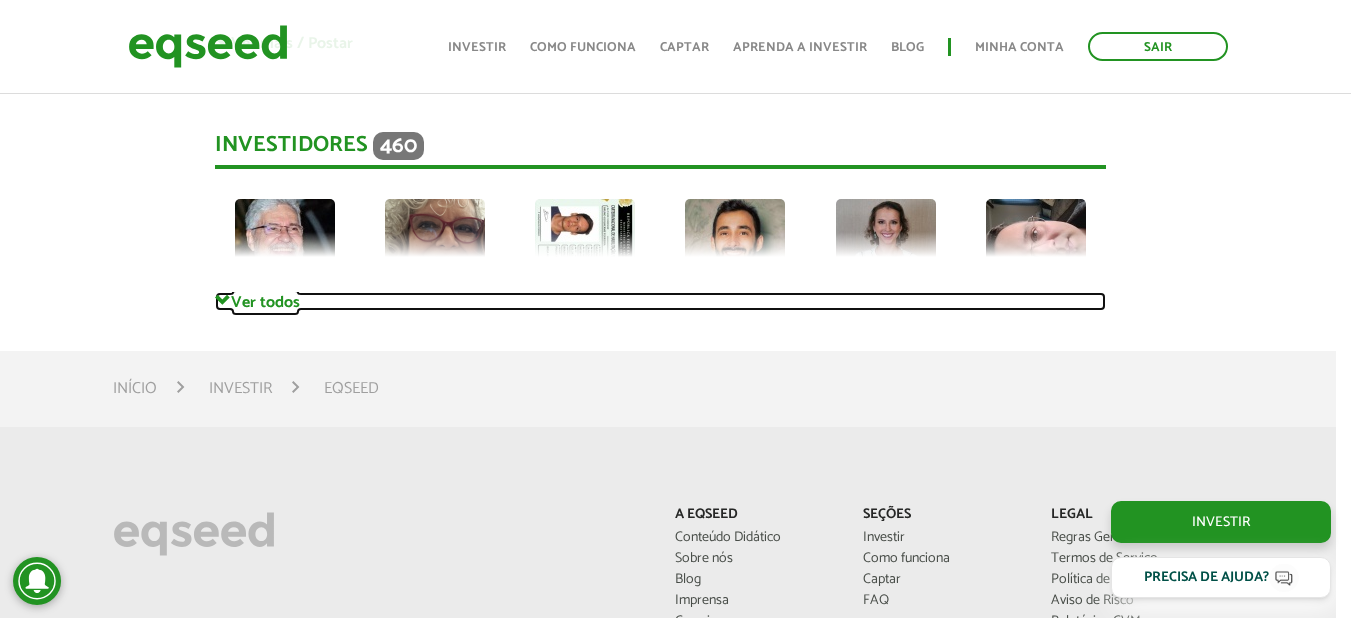 click on "Ver todos" at bounding box center (660, 301) 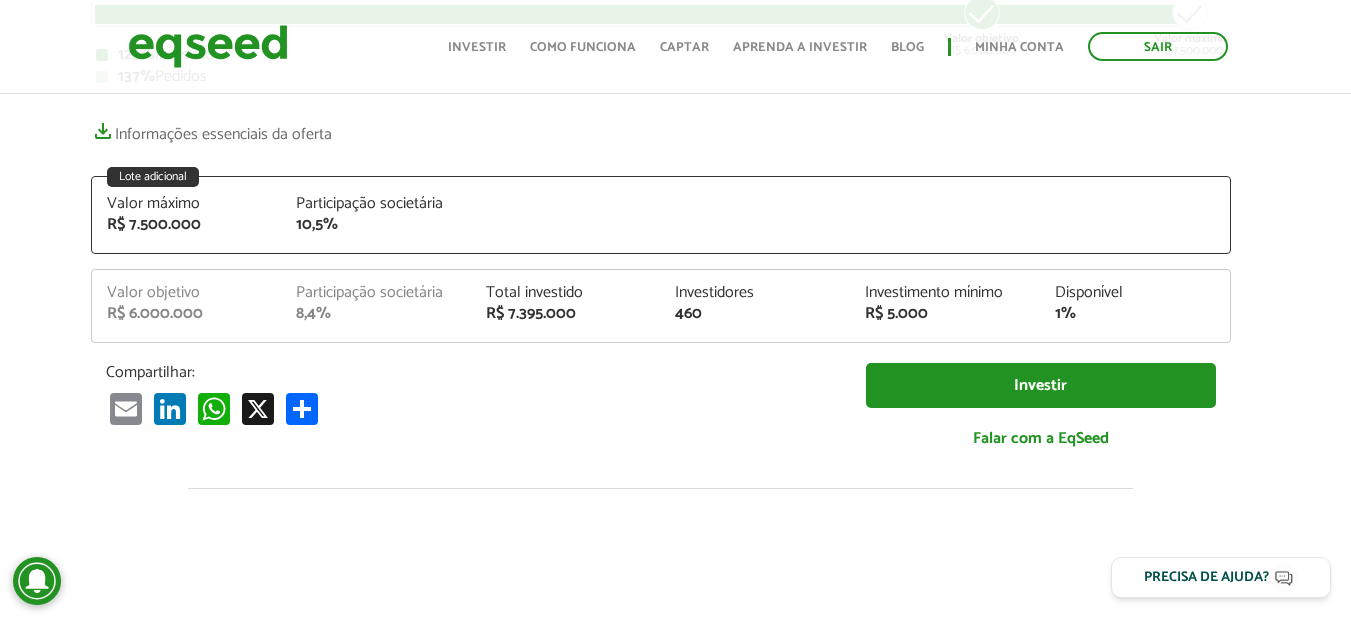 scroll, scrollTop: 387, scrollLeft: 15, axis: both 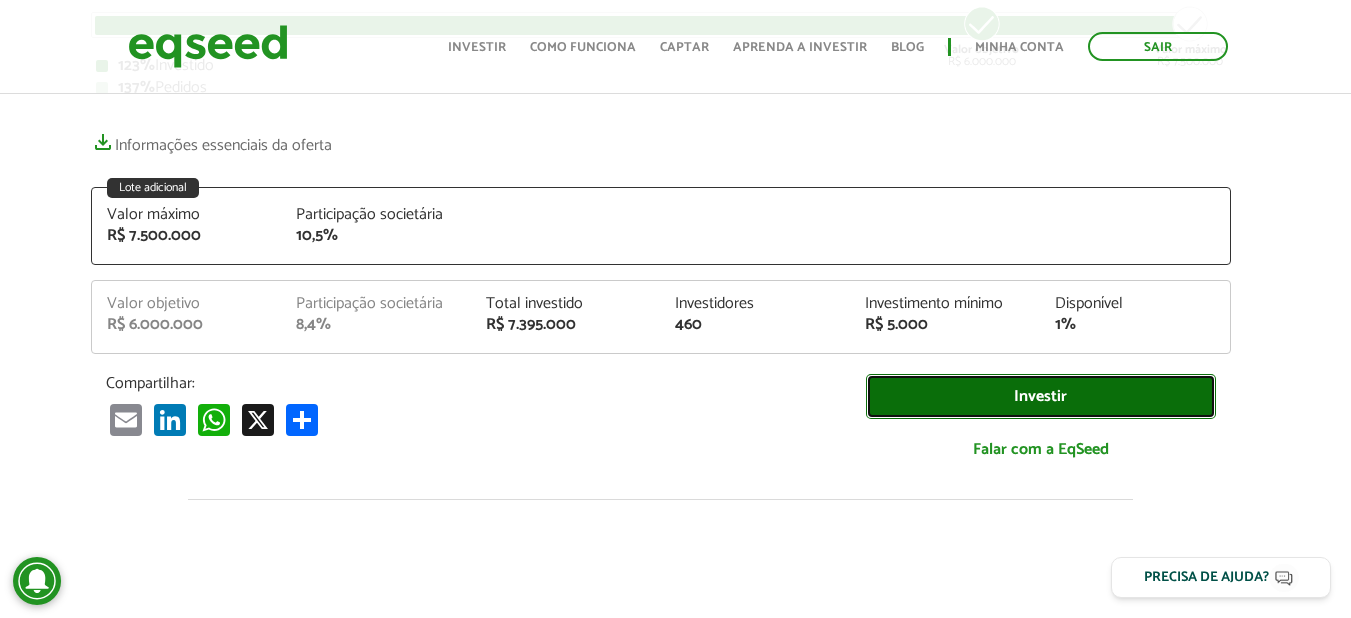 click on "Investir" at bounding box center (1041, 396) 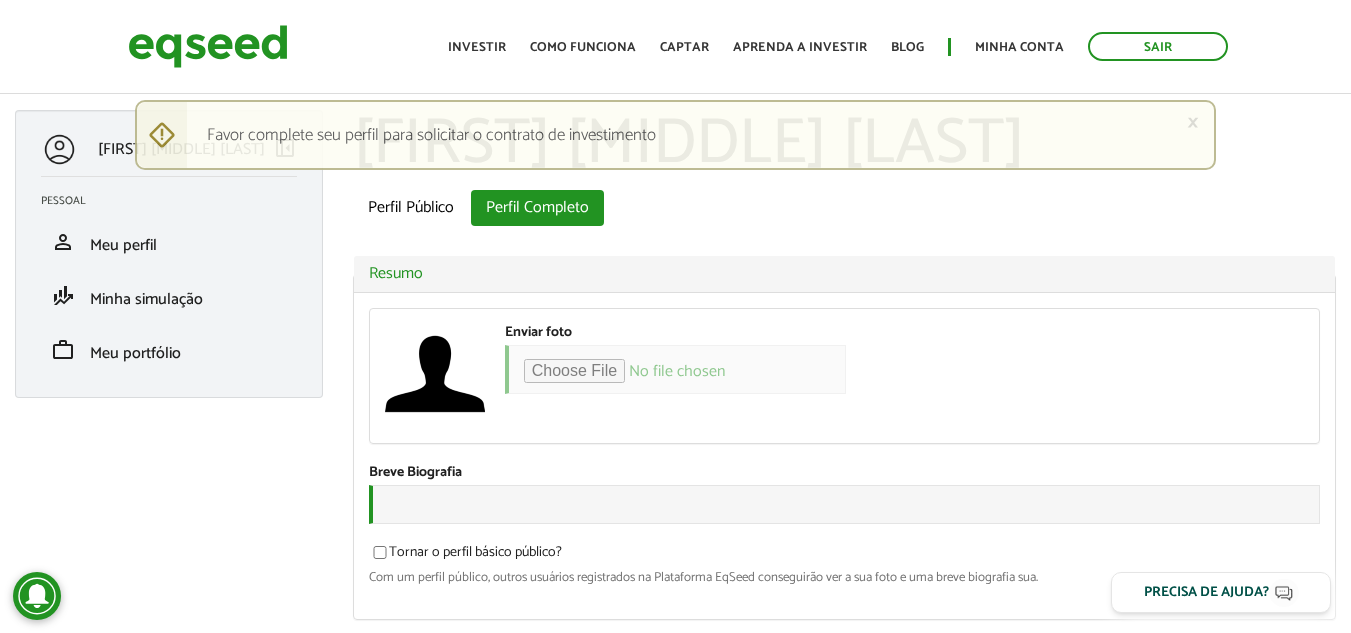 scroll, scrollTop: 0, scrollLeft: 0, axis: both 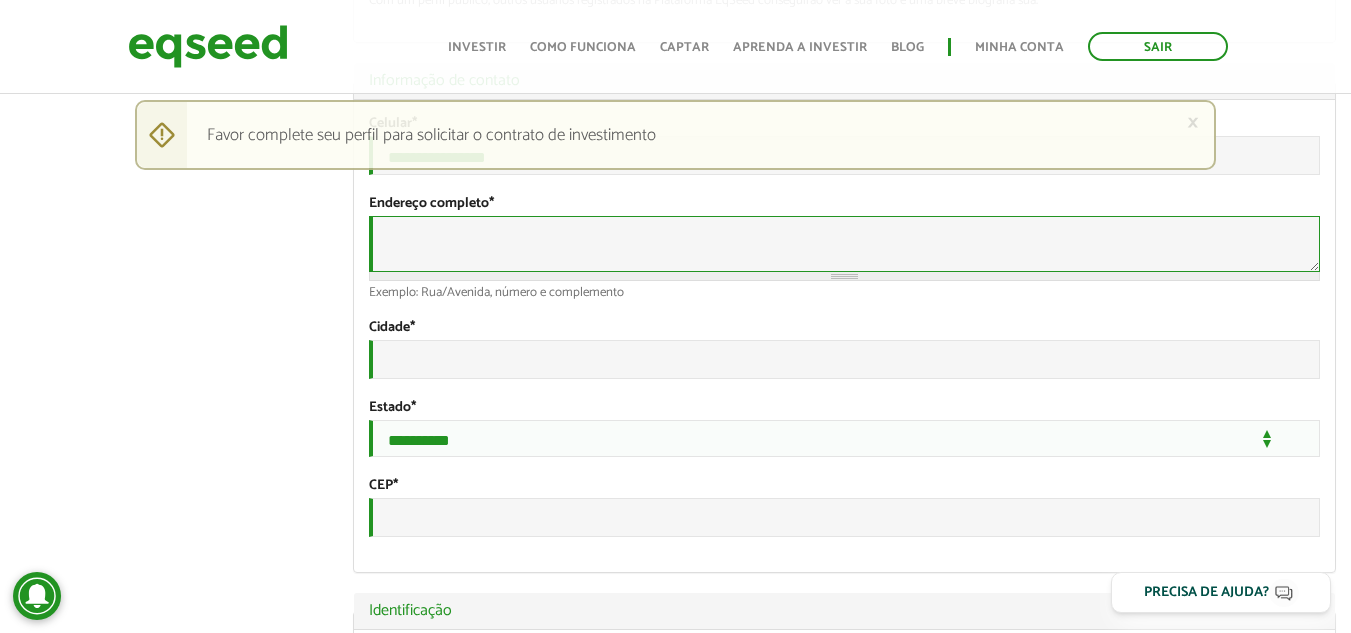 click on "Endereço completo  *" at bounding box center [844, 244] 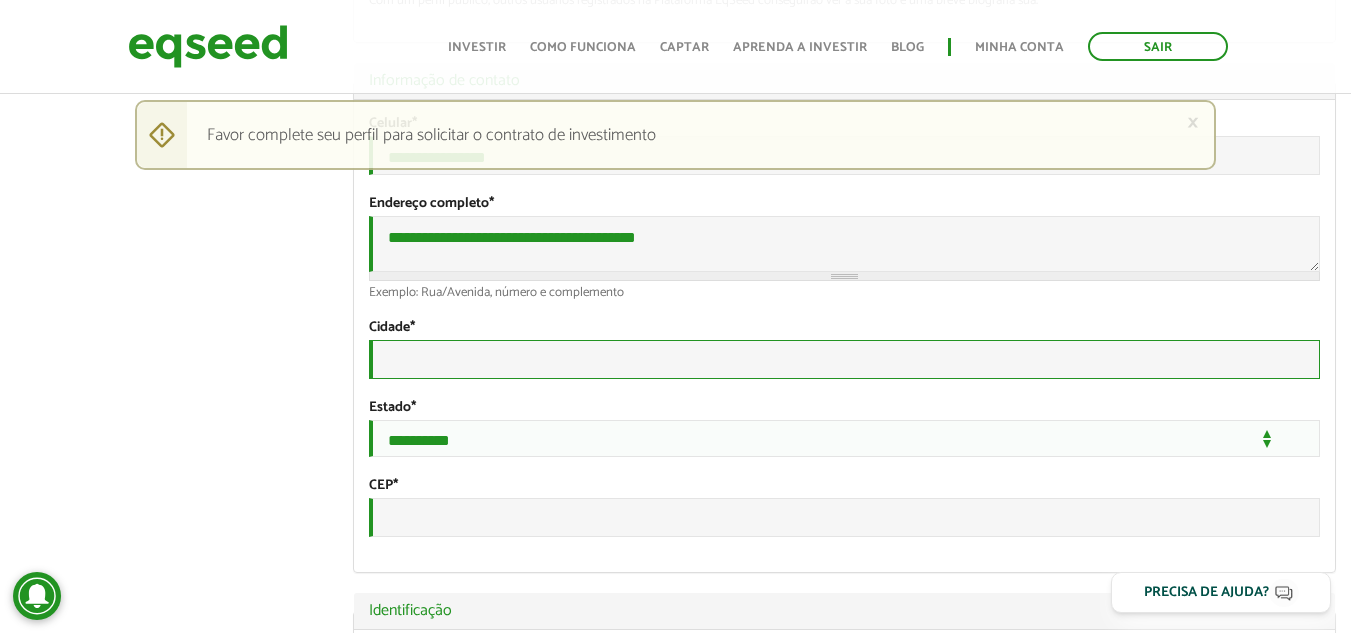 type on "*********" 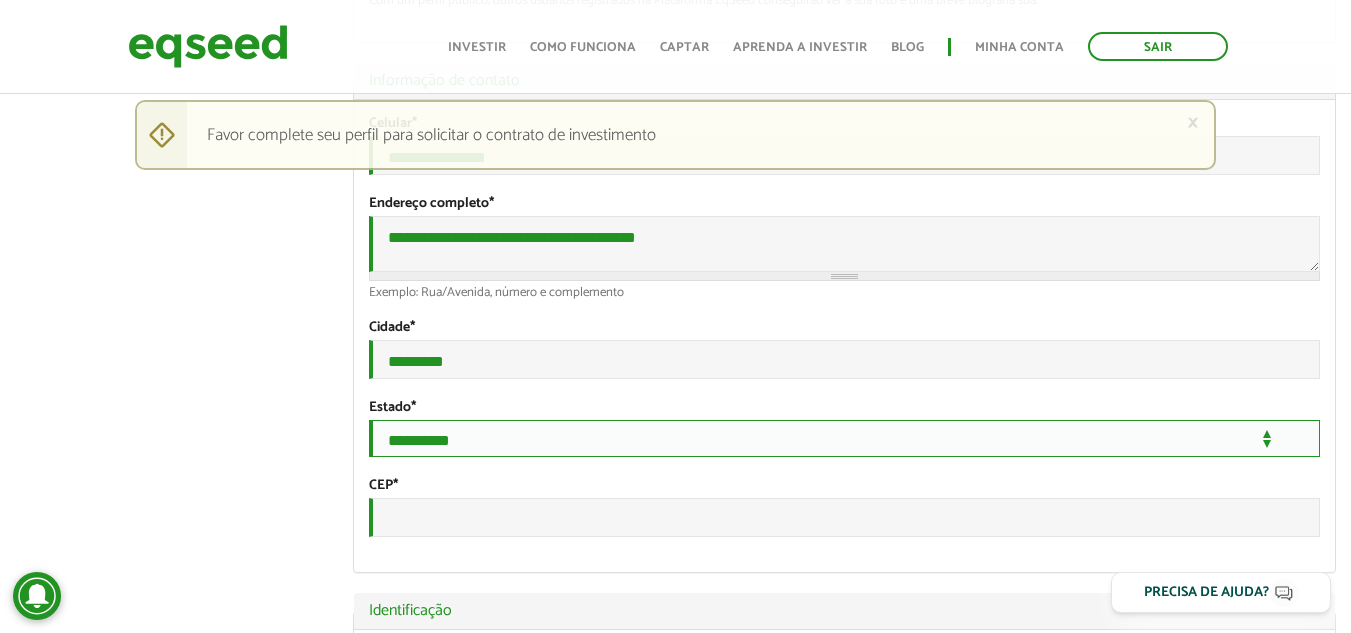 select on "**" 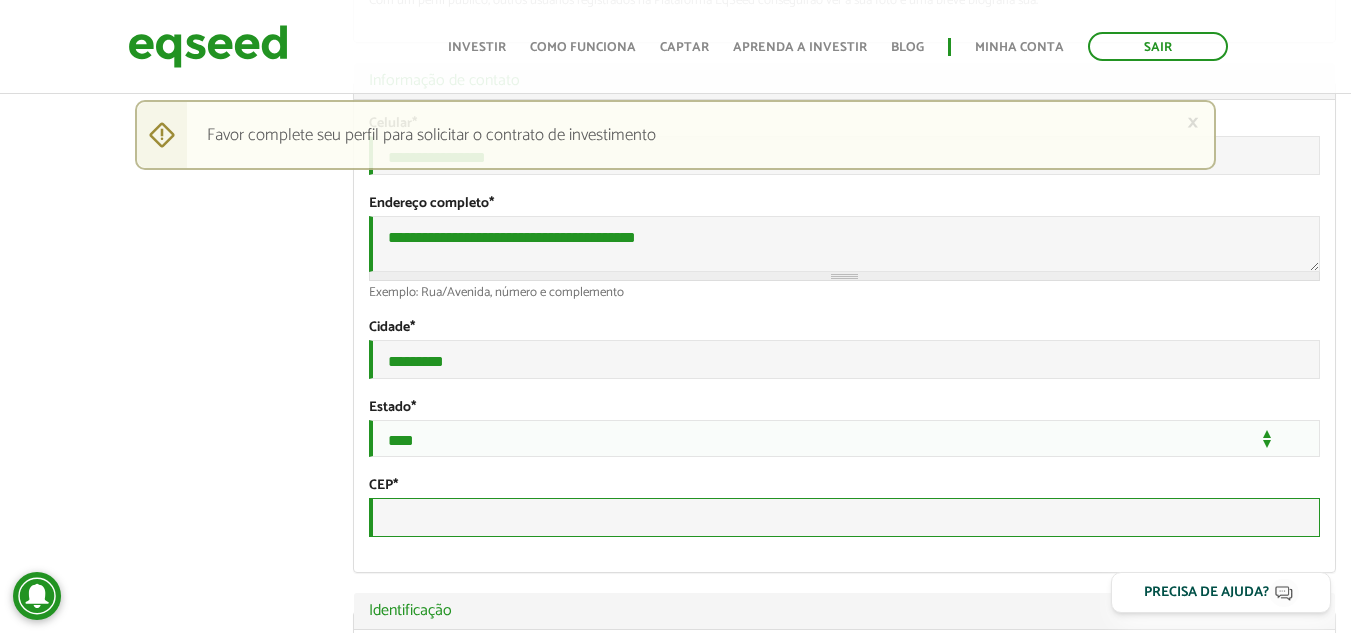 type on "*********" 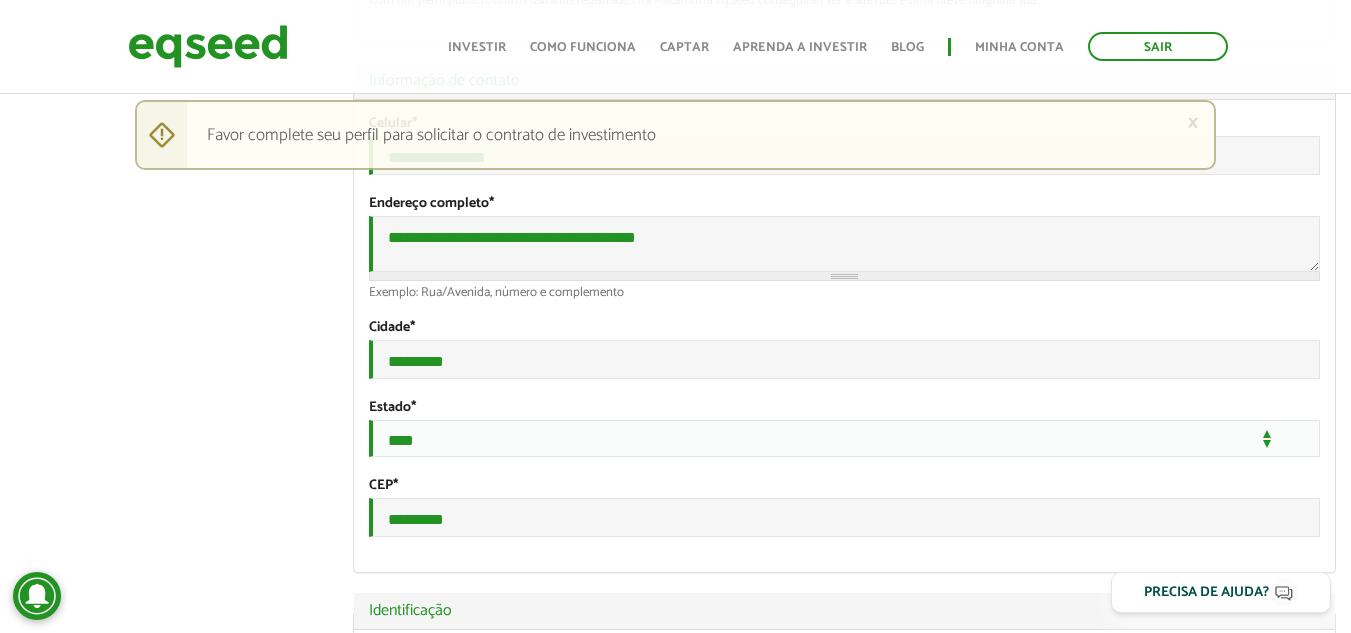 select on "***" 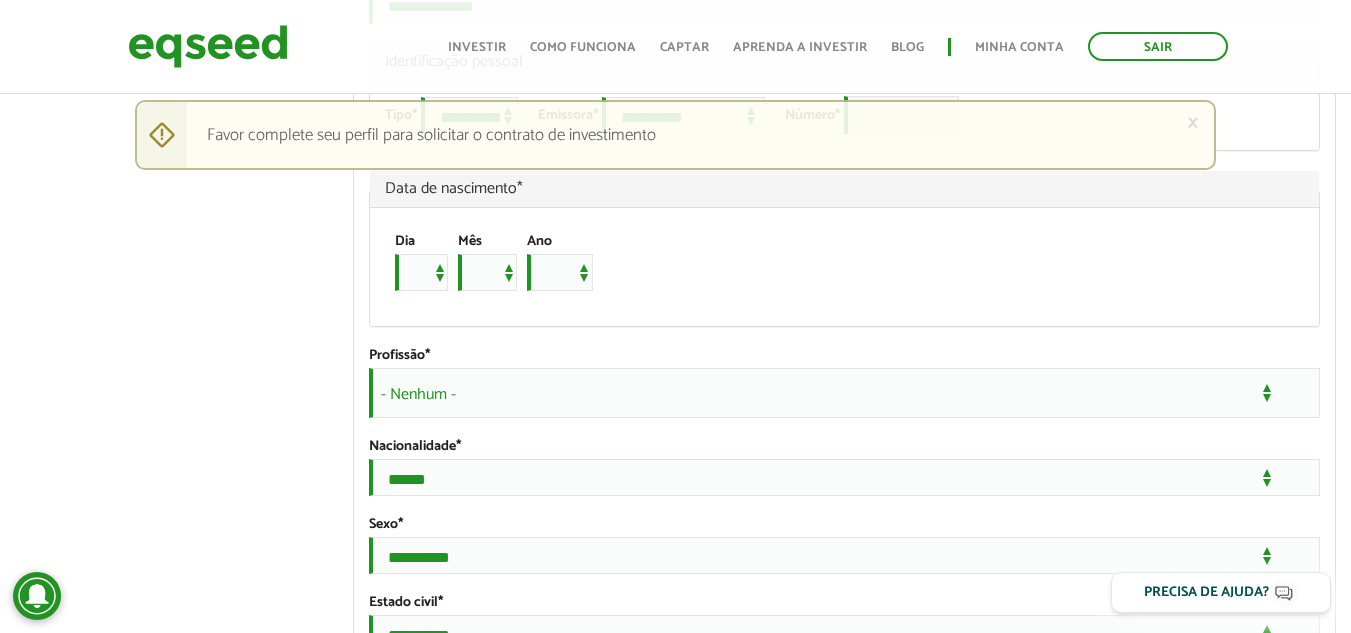 scroll, scrollTop: 1398, scrollLeft: 0, axis: vertical 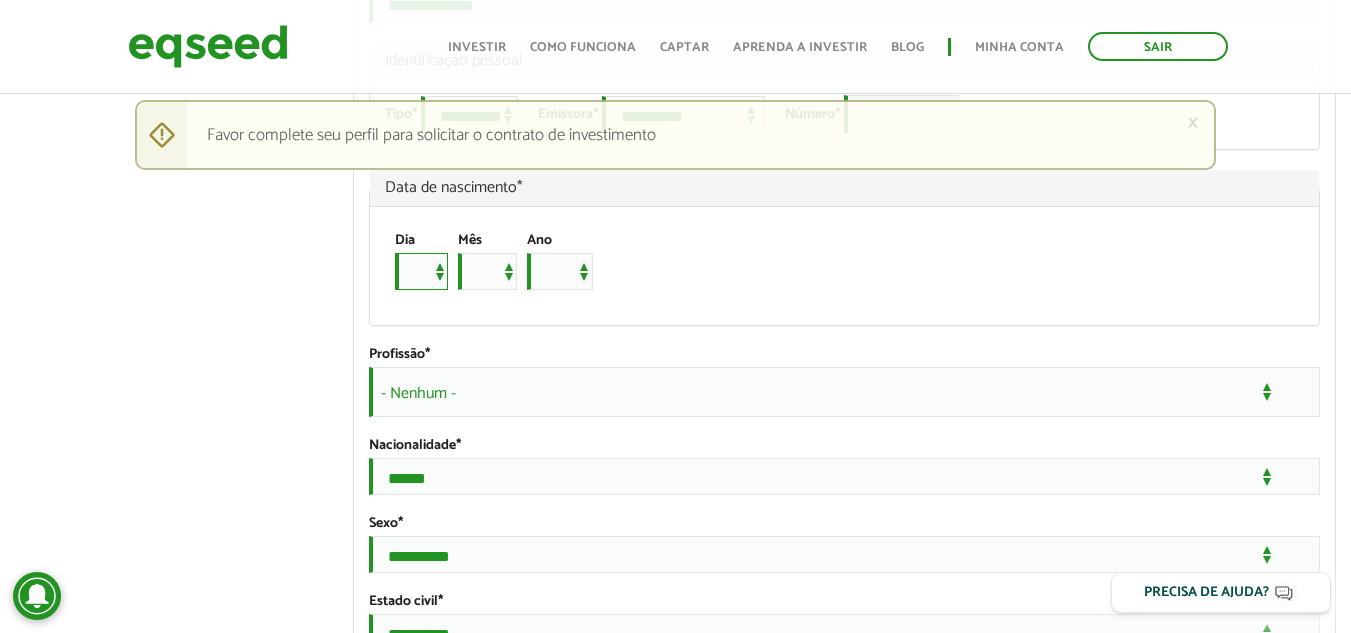 click on "* * * * * * * * * ** ** ** ** ** ** ** ** ** ** ** ** ** ** ** ** ** ** ** ** ** **" at bounding box center (421, 271) 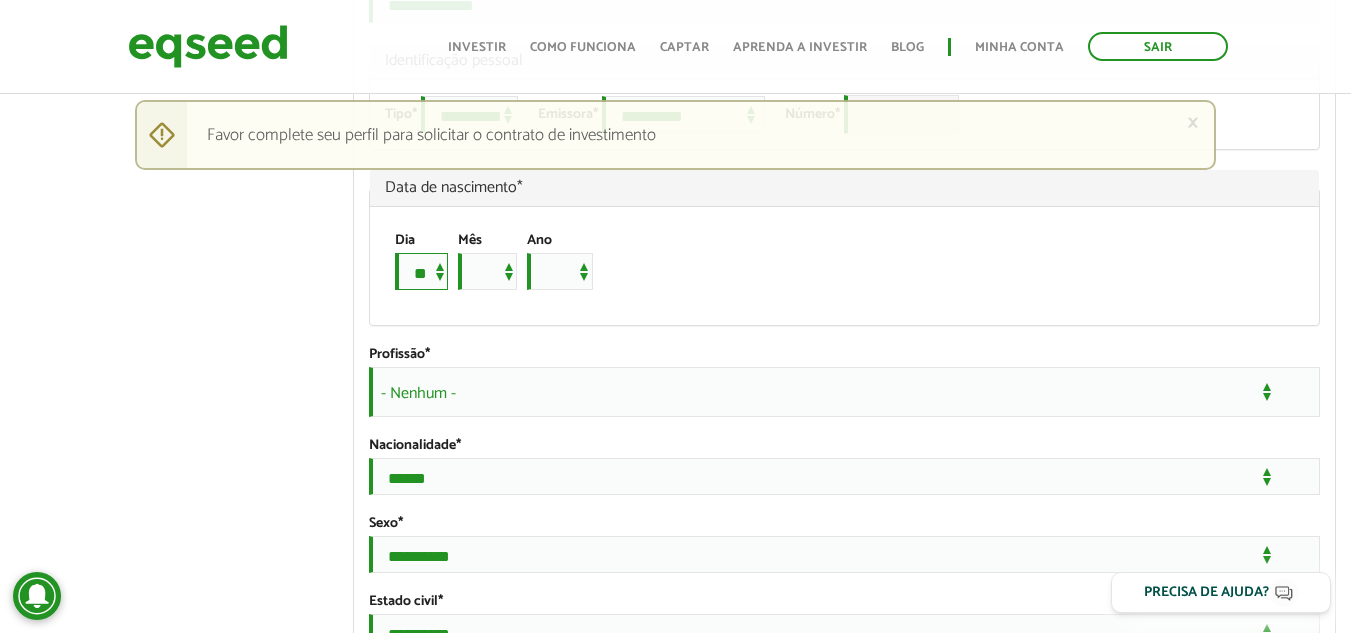 click on "* * * * * * * * * ** ** ** ** ** ** ** ** ** ** ** ** ** ** ** ** ** ** ** ** ** **" at bounding box center [421, 271] 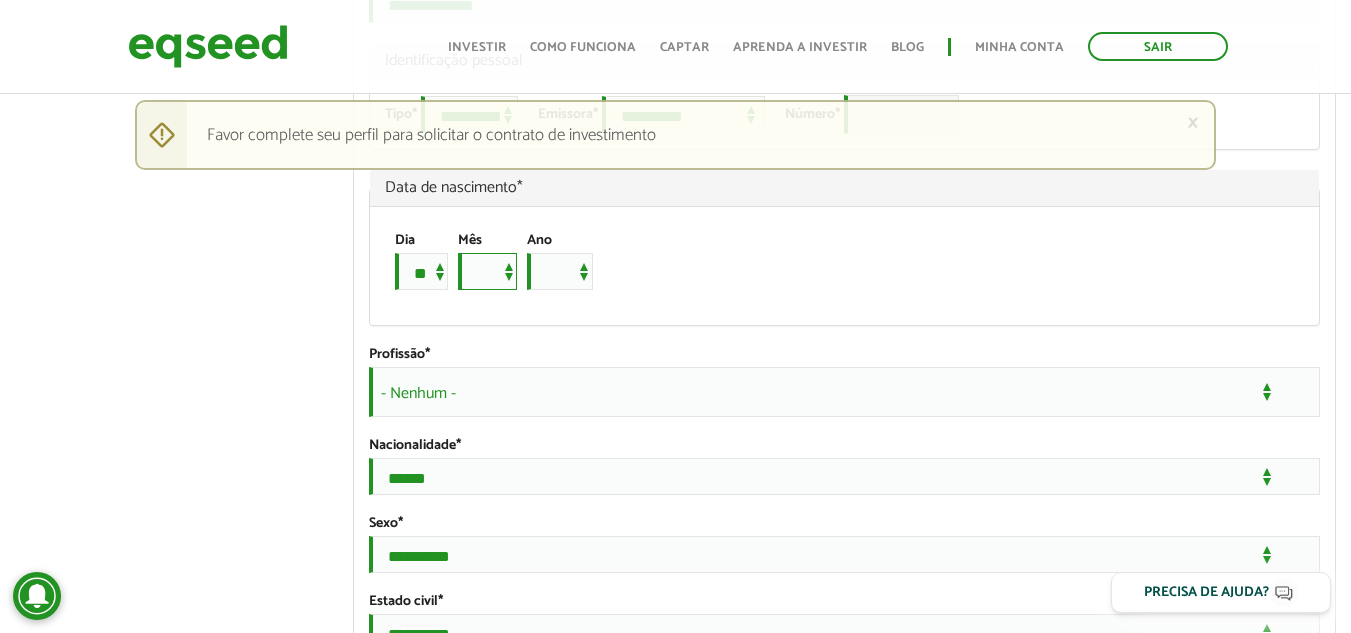 click on "*** *** *** *** *** *** *** *** *** *** *** ***" at bounding box center (487, 271) 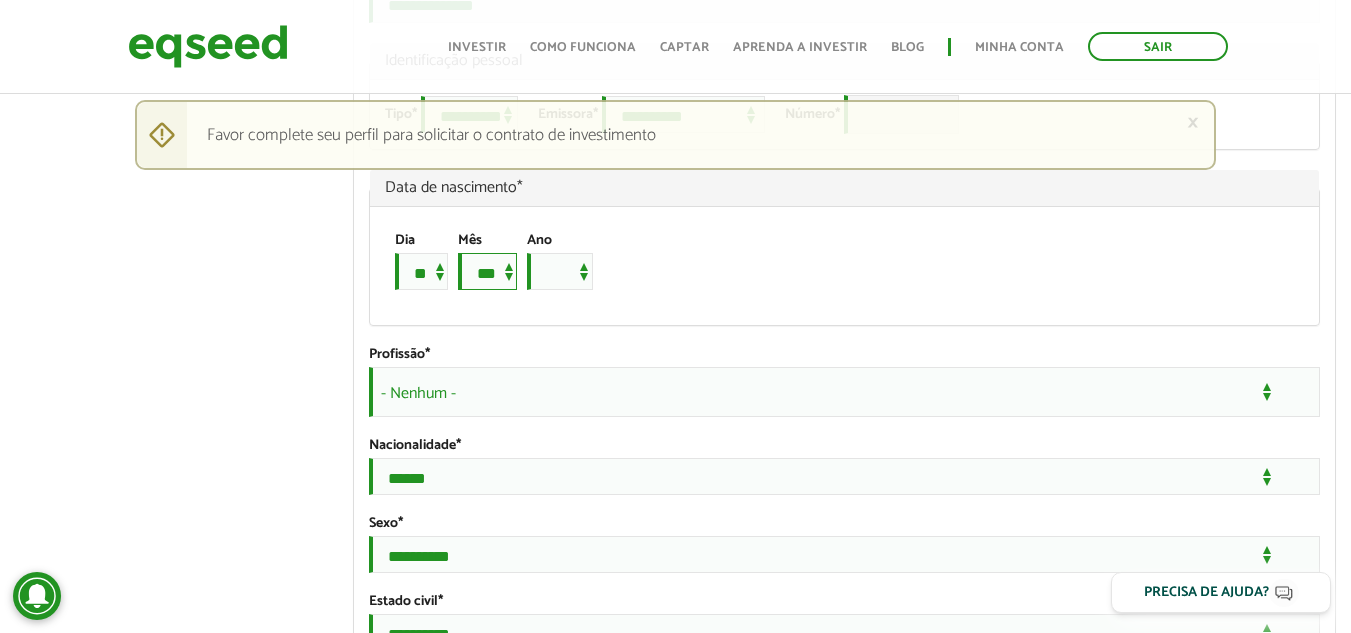 click on "*** *** *** *** *** *** *** *** *** *** *** ***" at bounding box center (487, 271) 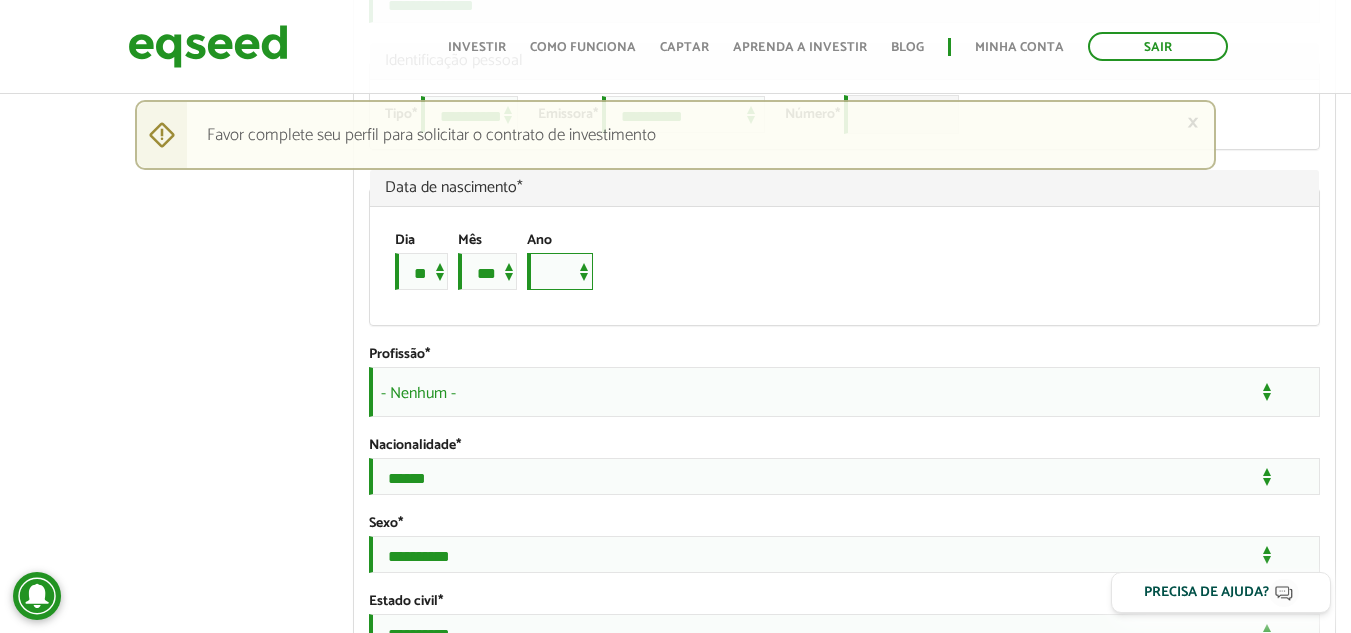 click on "**** **** **** **** **** **** **** **** **** **** **** **** **** **** **** **** **** **** **** **** **** **** **** **** **** **** **** **** **** **** **** **** **** **** **** **** **** **** **** **** **** **** **** **** **** **** **** **** **** **** **** **** **** **** **** **** **** **** **** **** **** **** **** **** **** **** **** **** **** **** **** **** **** **** **** **** **** **** **** **** **** **** **** **** **** **** **** **** **** **** **** **** **** **** **** **** **** **** **** **** **** **** **** **** **** **** **** **** **** **** **** **** **** **** **** **** **** **** **** **** **** **** **** **** **** ****" at bounding box center (560, 271) 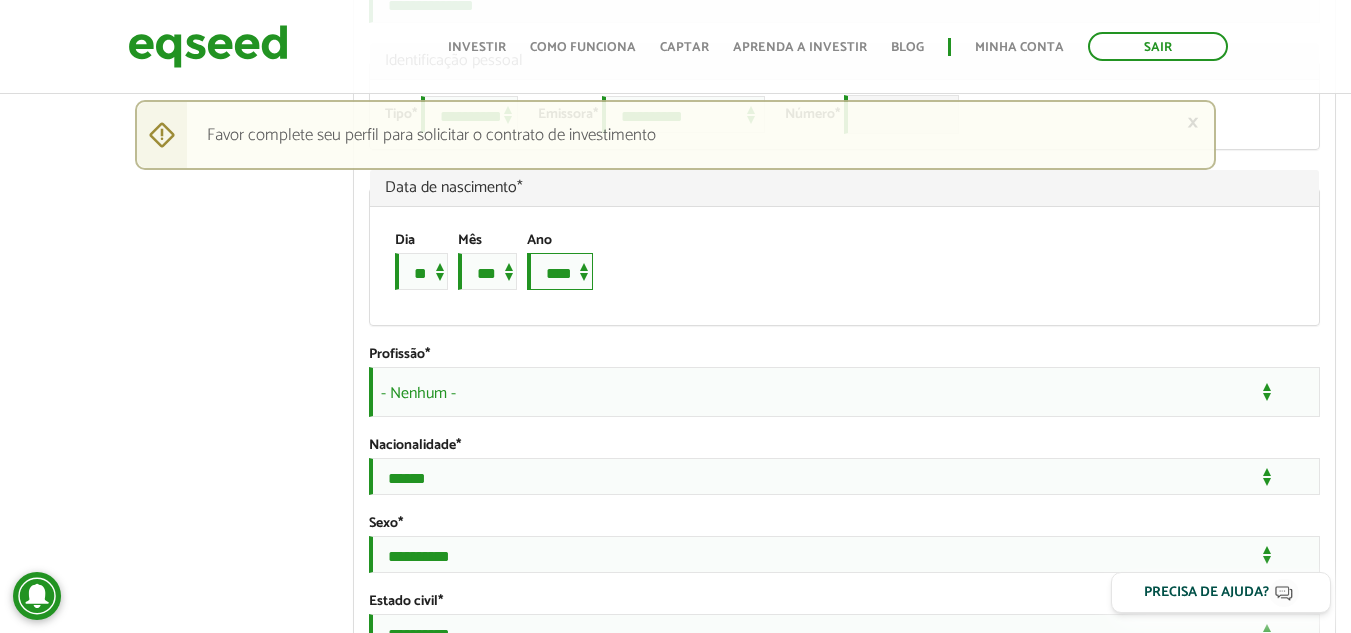 click on "**** **** **** **** **** **** **** **** **** **** **** **** **** **** **** **** **** **** **** **** **** **** **** **** **** **** **** **** **** **** **** **** **** **** **** **** **** **** **** **** **** **** **** **** **** **** **** **** **** **** **** **** **** **** **** **** **** **** **** **** **** **** **** **** **** **** **** **** **** **** **** **** **** **** **** **** **** **** **** **** **** **** **** **** **** **** **** **** **** **** **** **** **** **** **** **** **** **** **** **** **** **** **** **** **** **** **** **** **** **** **** **** **** **** **** **** **** **** **** **** **** **** **** **** **** ****" at bounding box center (560, 271) 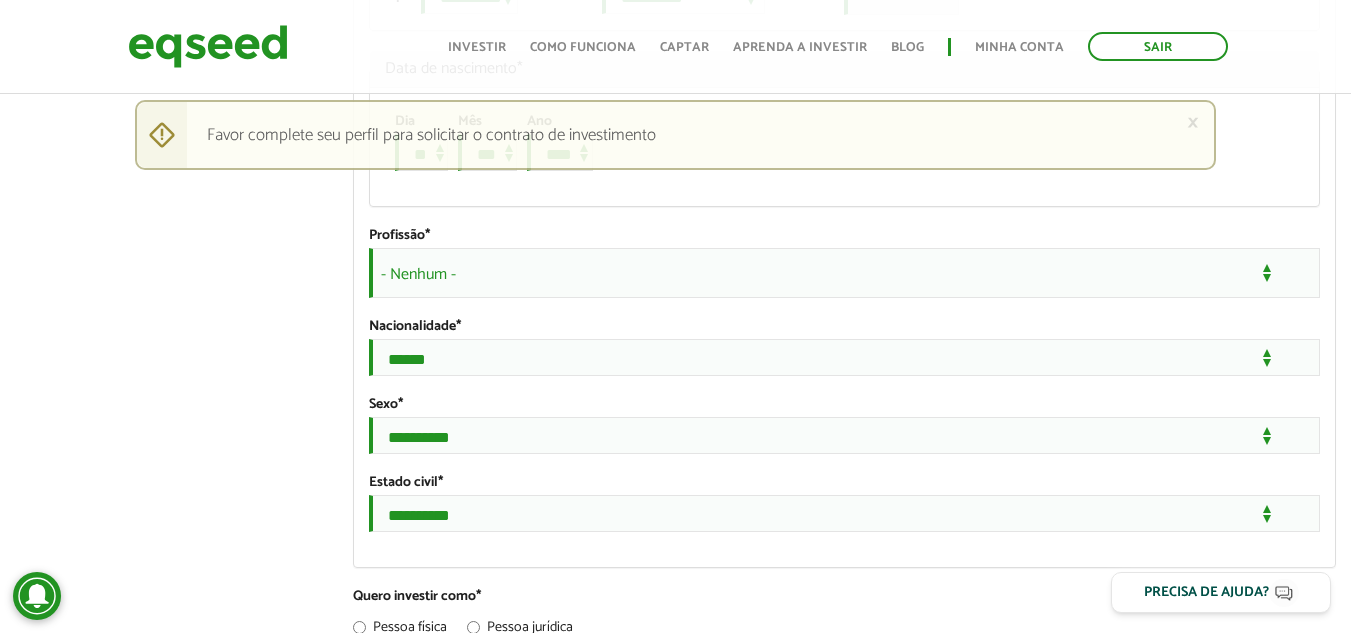 click on "- Nenhum -" at bounding box center [844, 273] 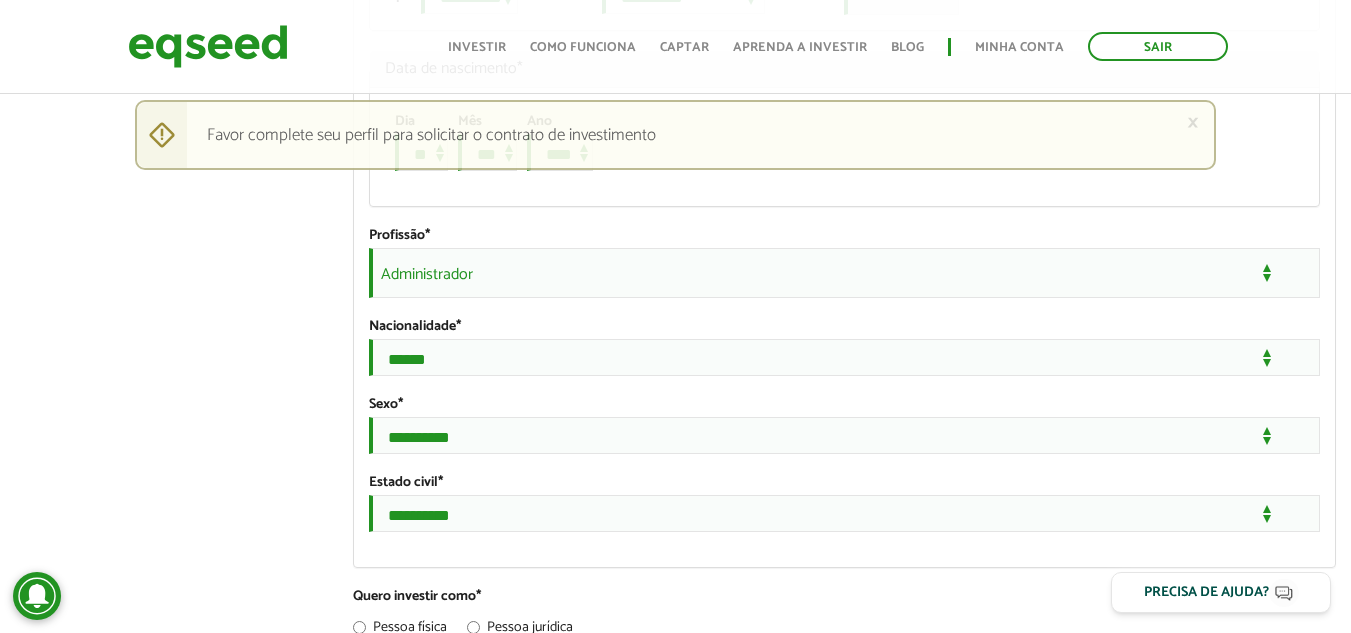 scroll, scrollTop: 1760, scrollLeft: 0, axis: vertical 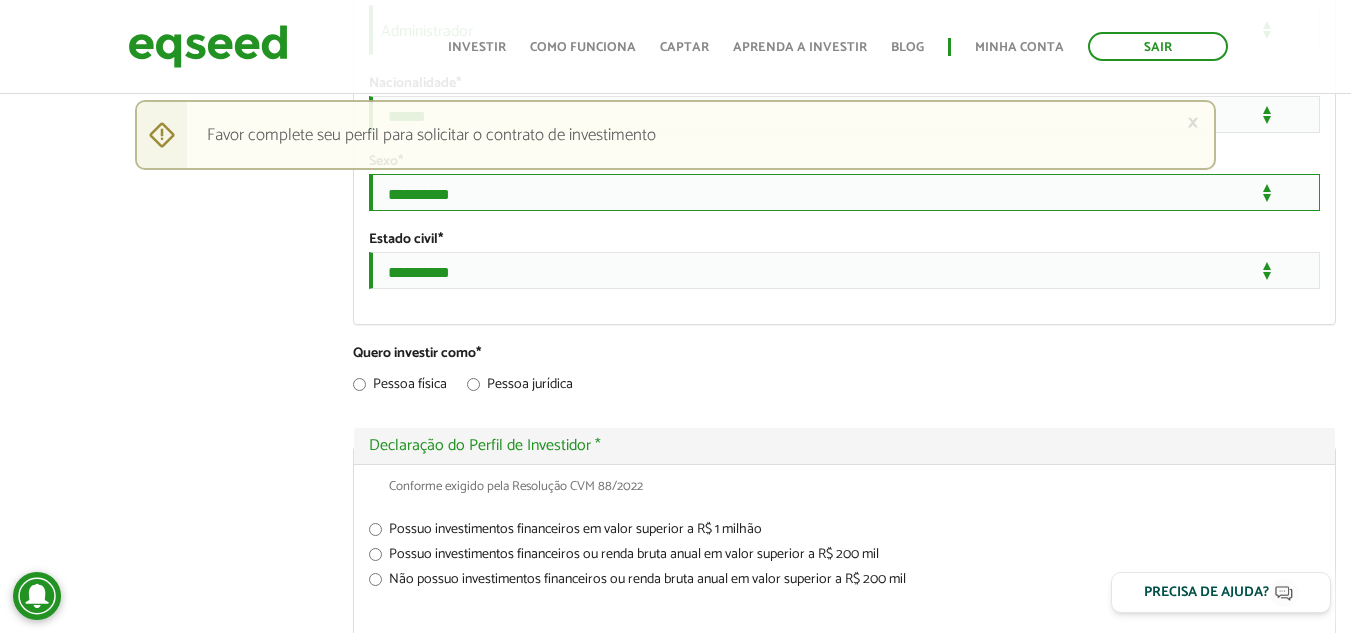 click on "**********" at bounding box center [844, 192] 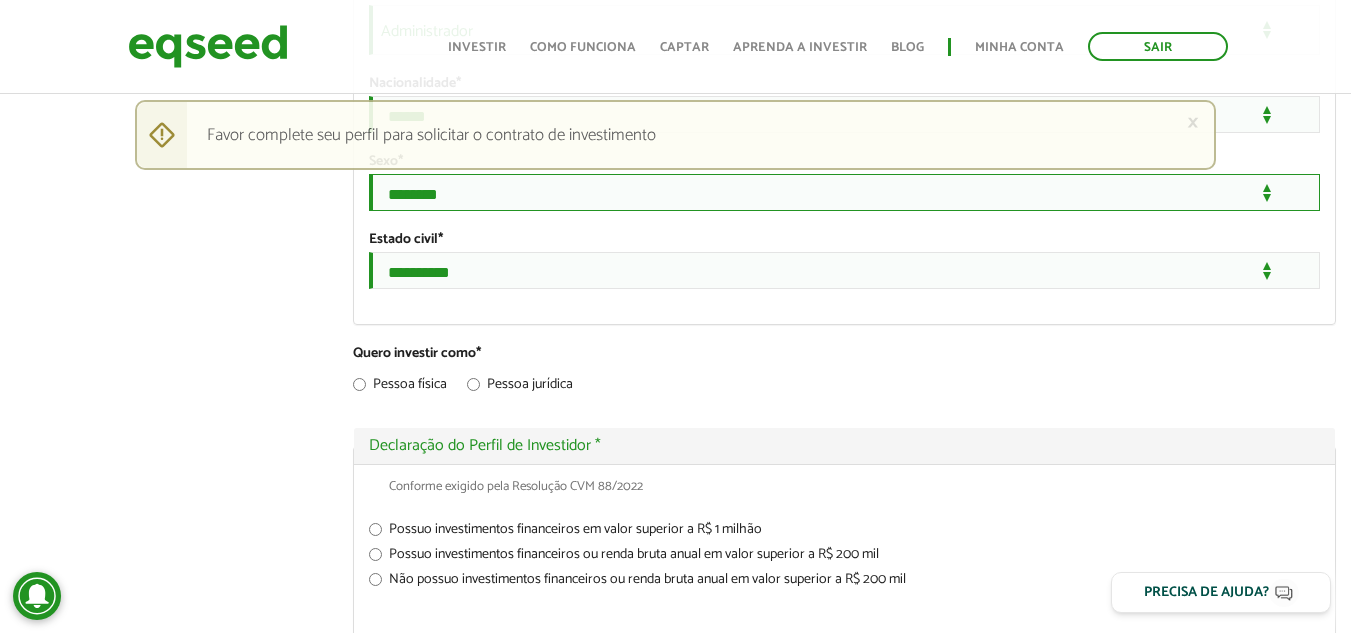 click on "**********" at bounding box center (844, 192) 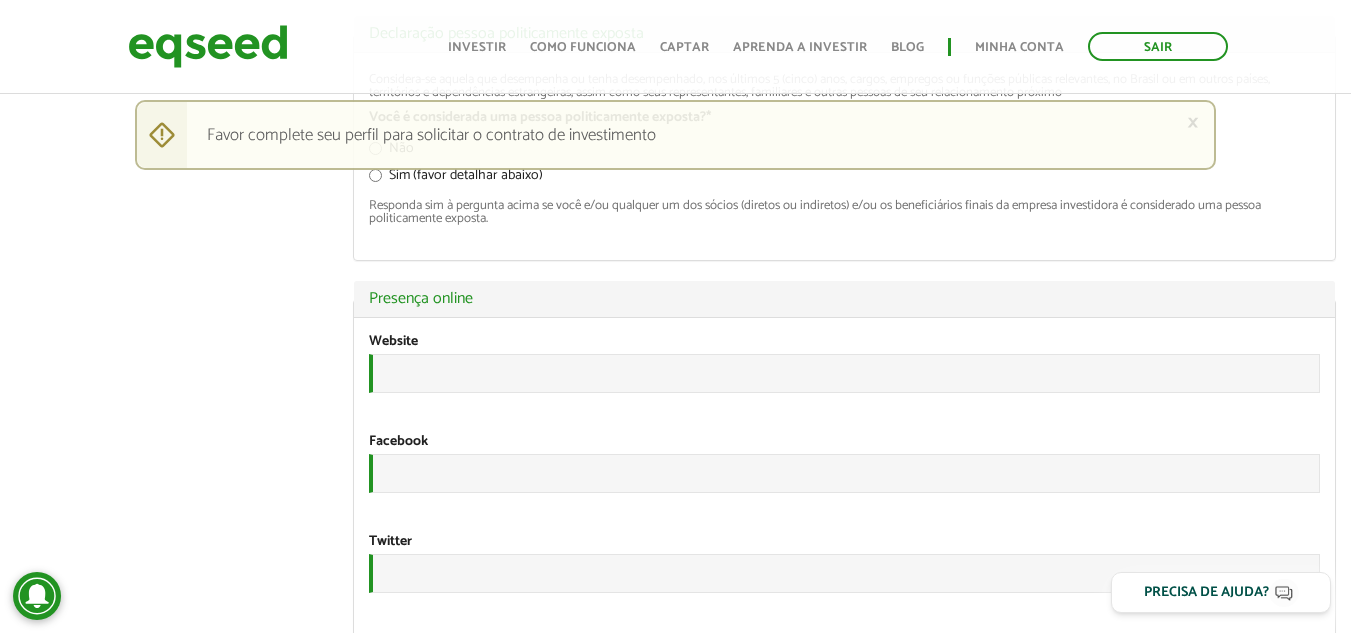 scroll, scrollTop: 2802, scrollLeft: 0, axis: vertical 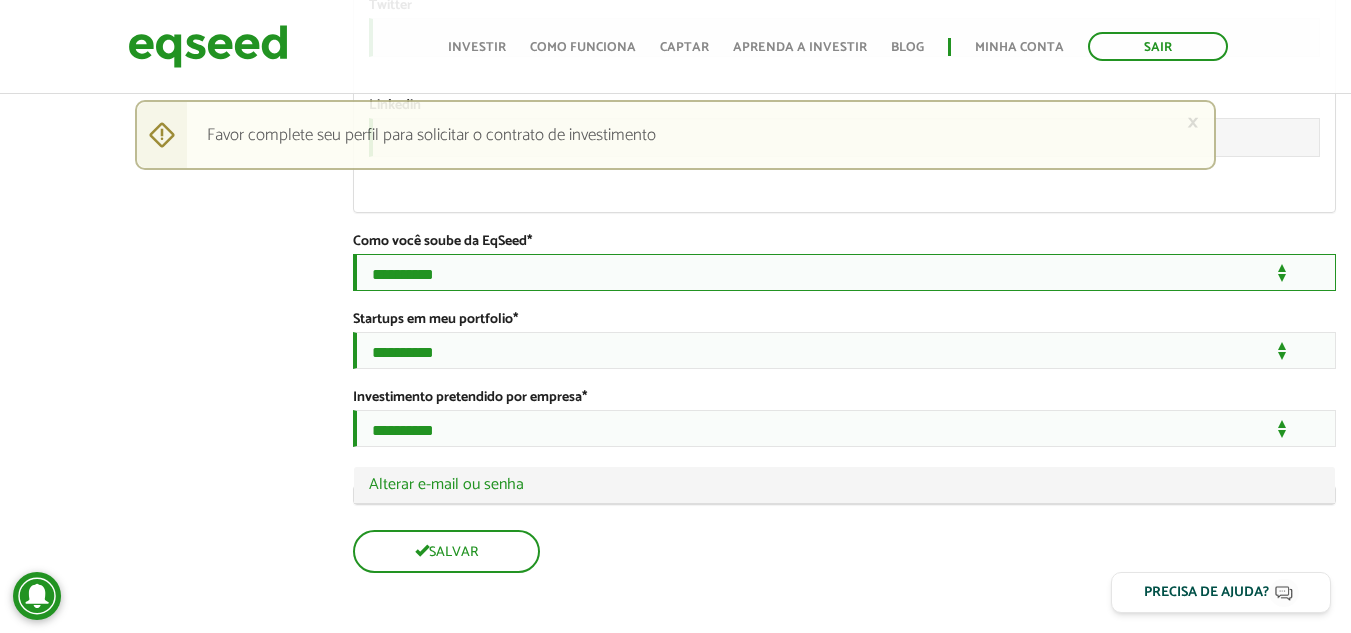 click on "**********" at bounding box center [844, 272] 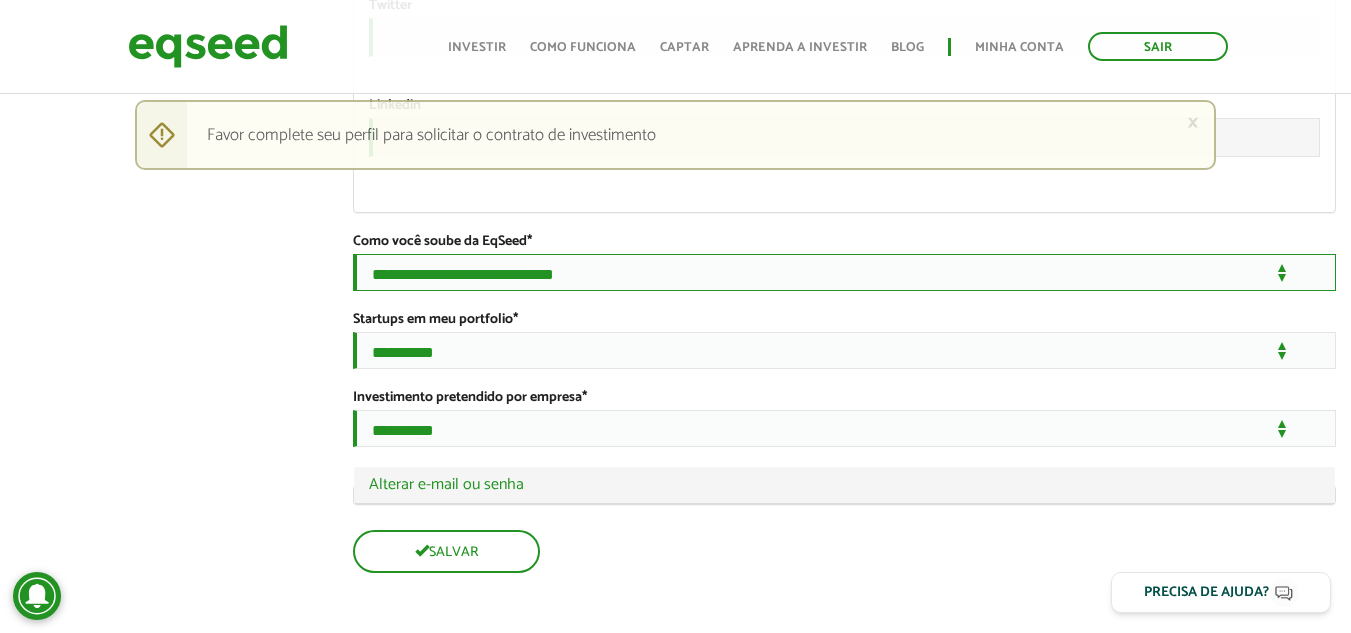 click on "**********" at bounding box center (844, 272) 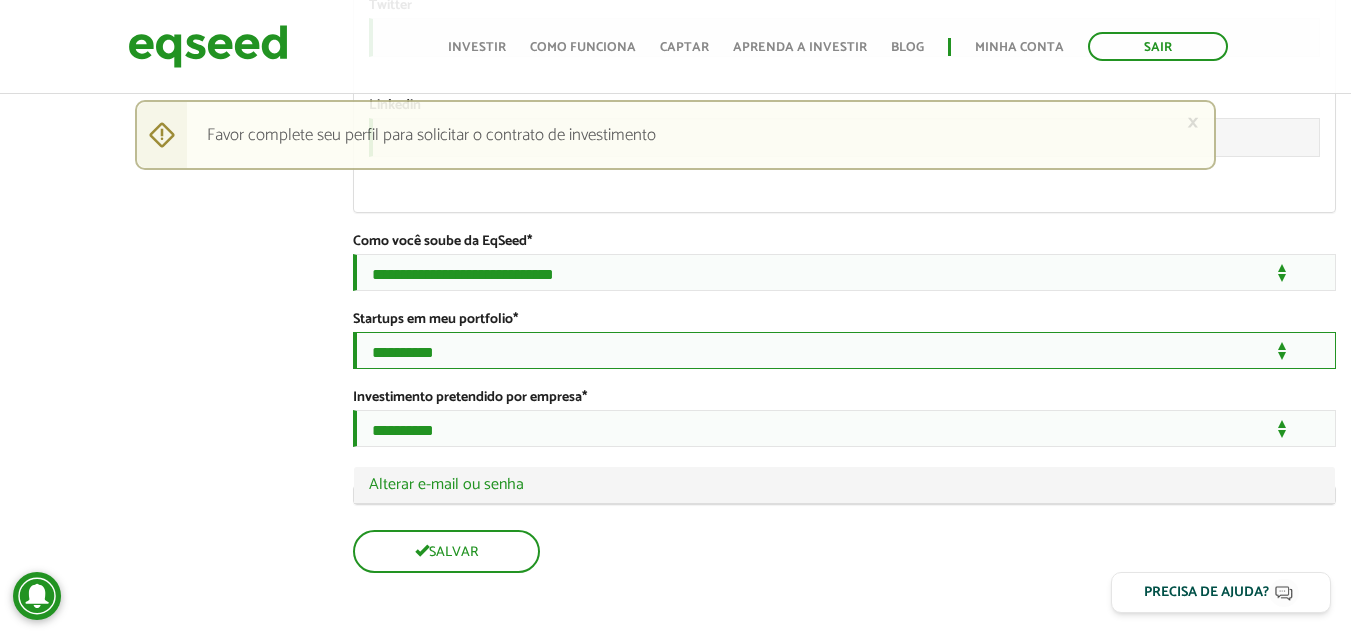 click on "**********" at bounding box center [844, 350] 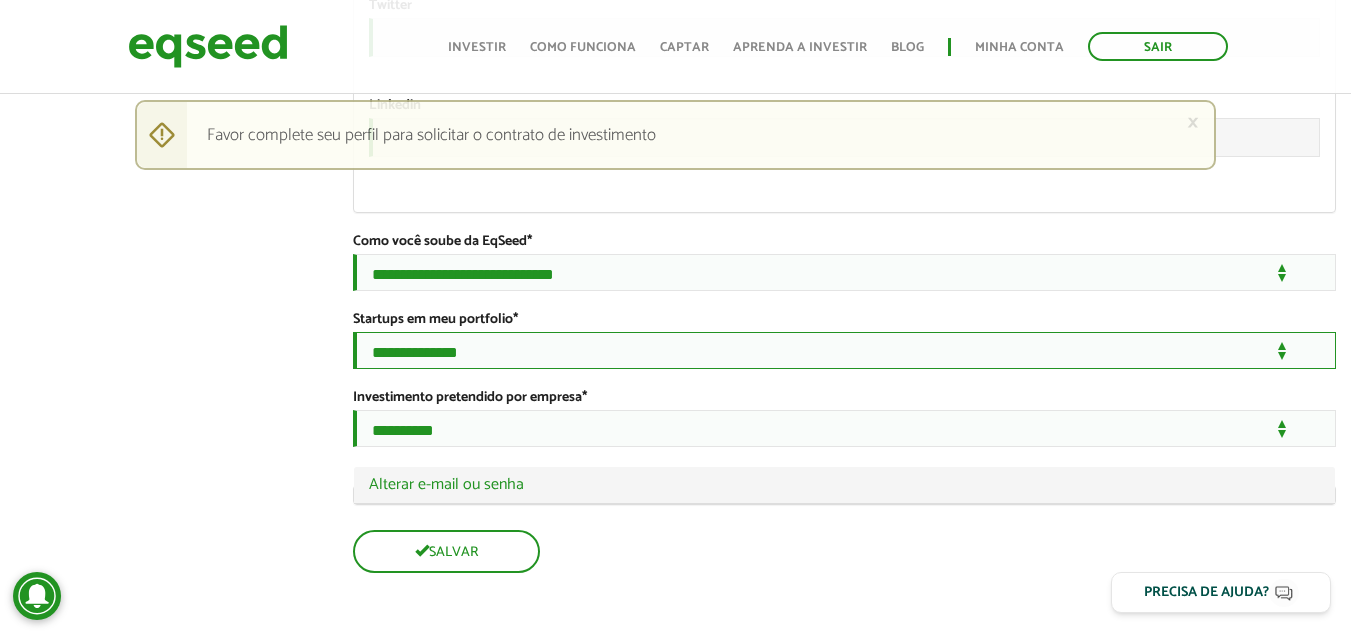 click on "**********" at bounding box center [844, 350] 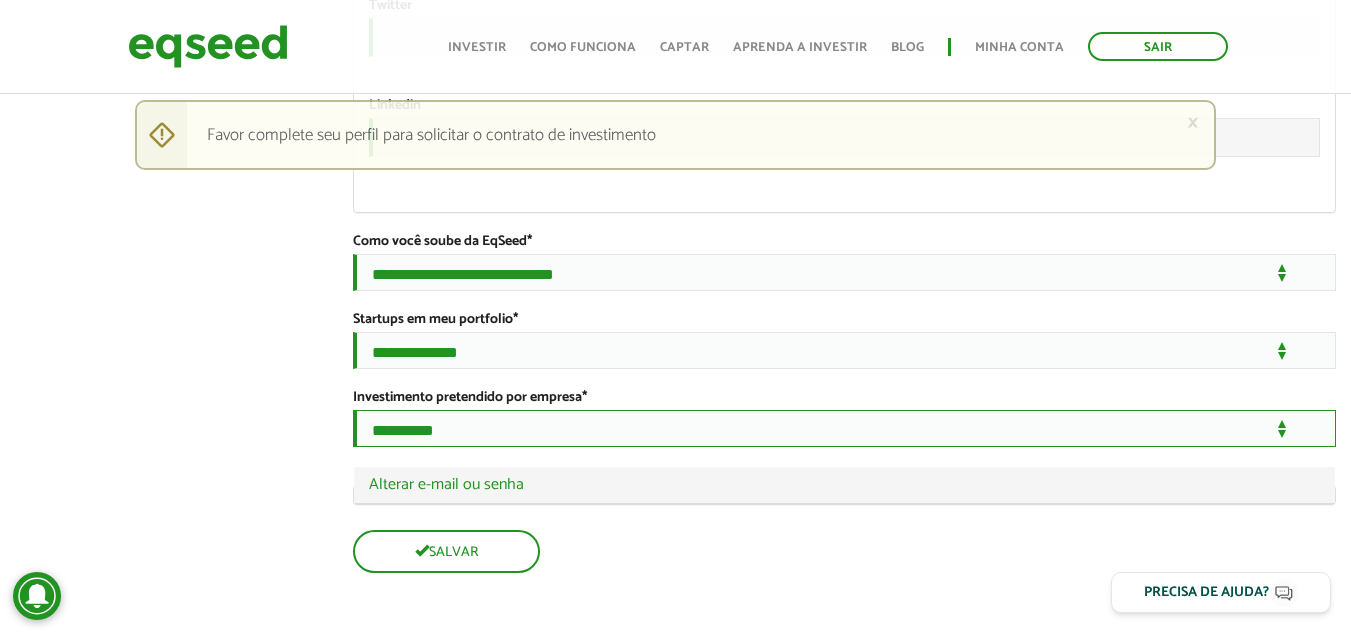 click on "**********" at bounding box center [844, 428] 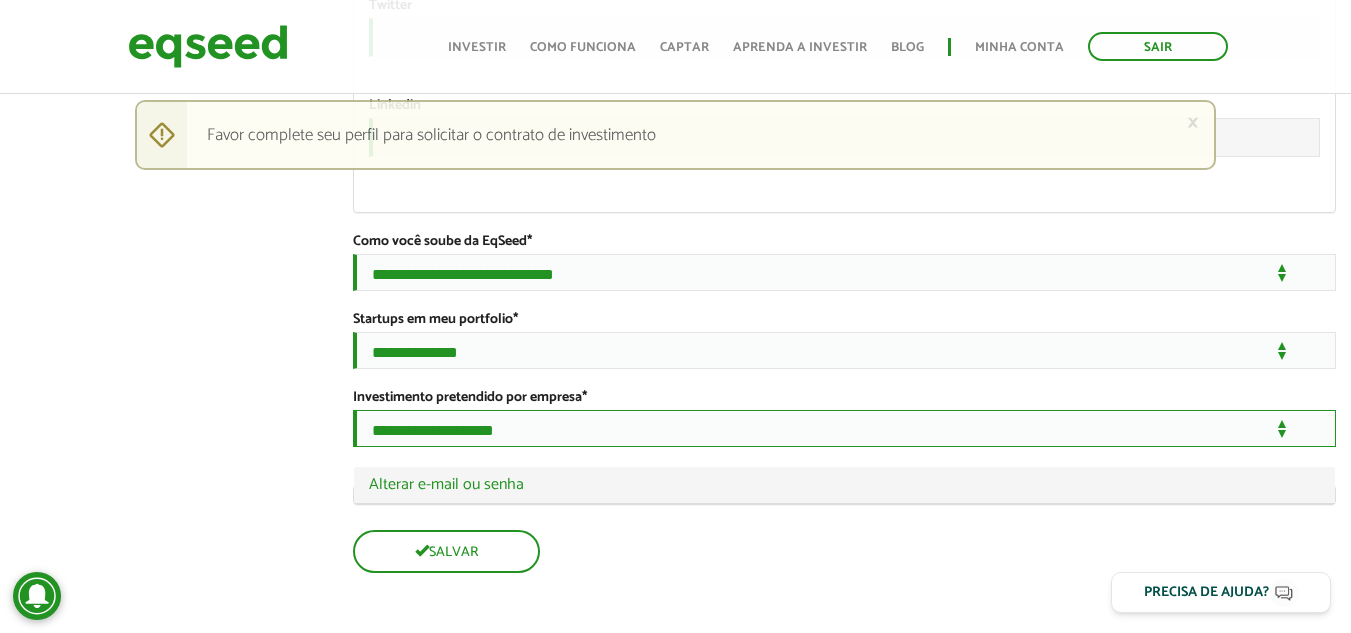click on "**********" at bounding box center [844, 428] 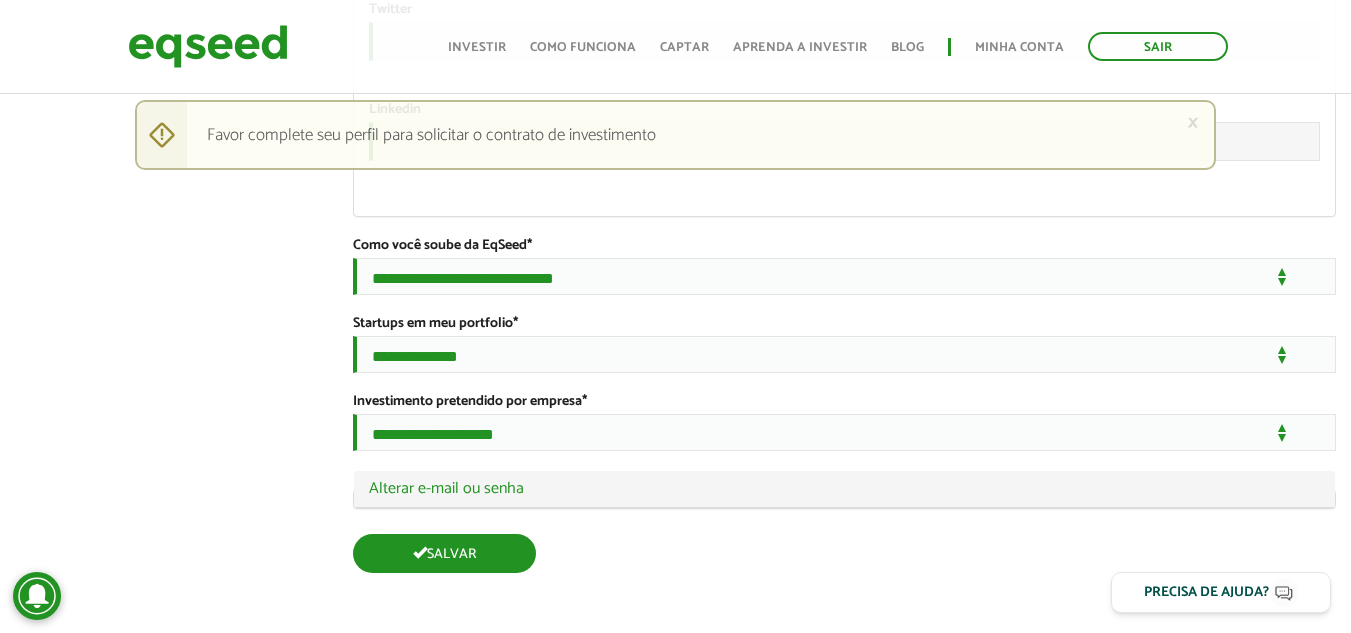 scroll, scrollTop: 3591, scrollLeft: 0, axis: vertical 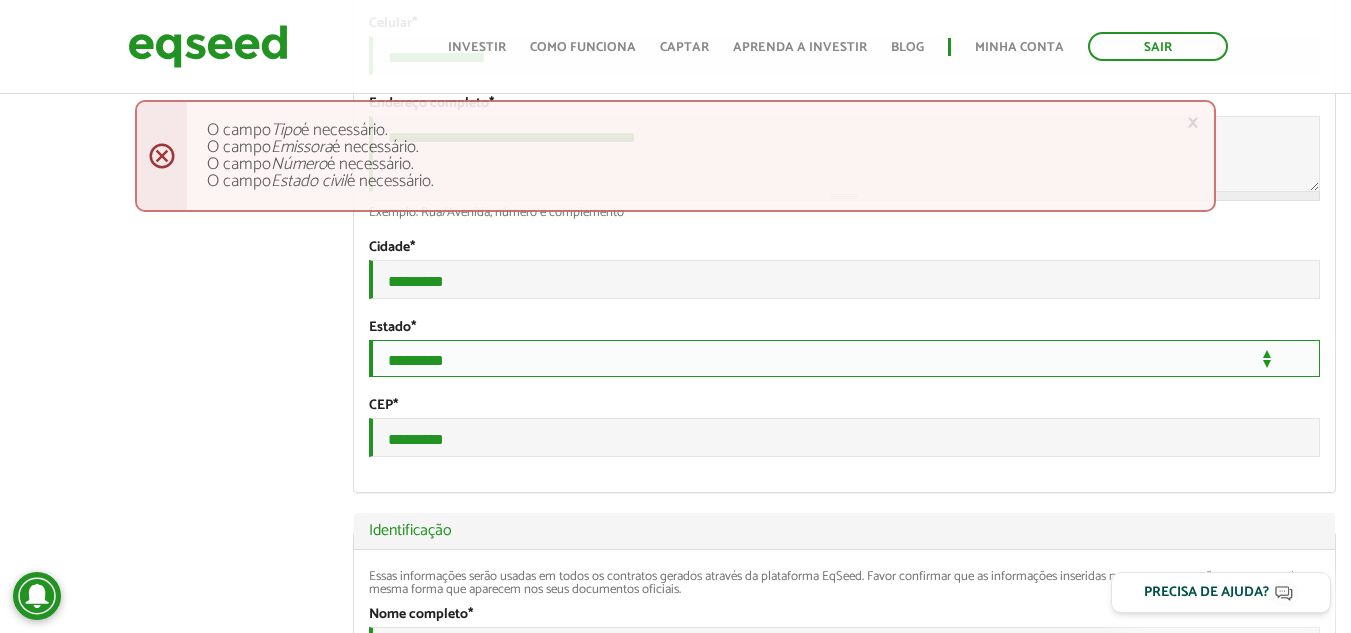 click on "**********" at bounding box center [844, 358] 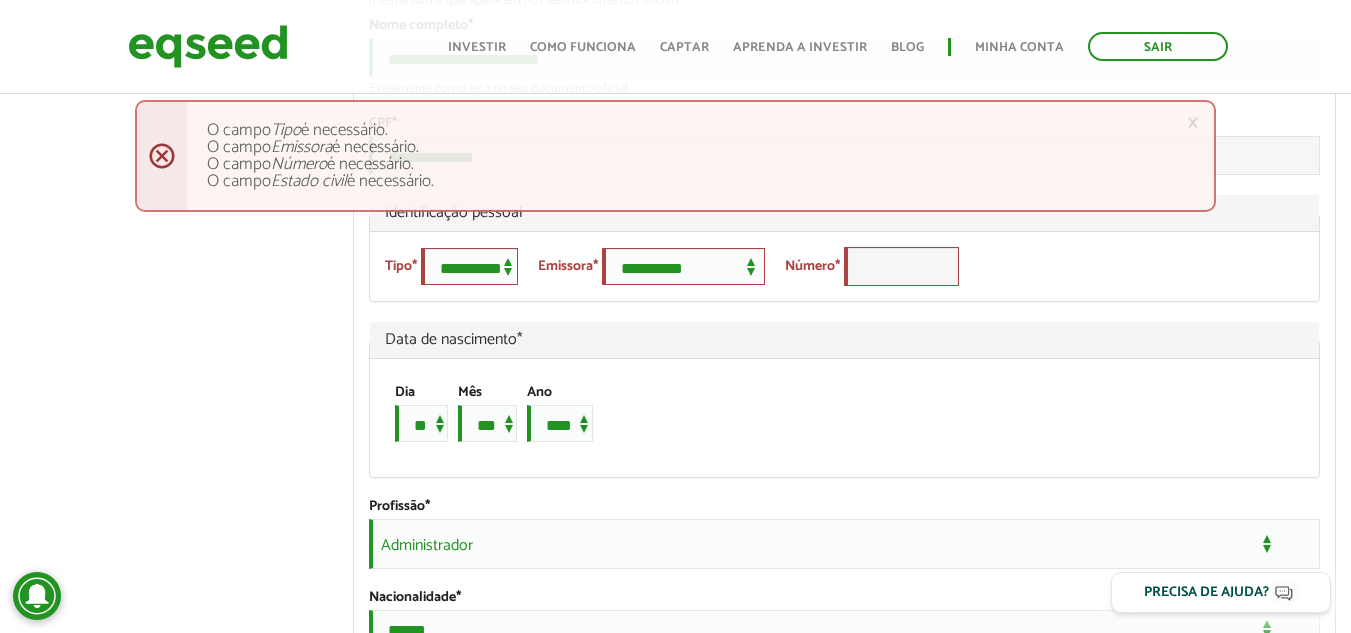 scroll, scrollTop: 1268, scrollLeft: 0, axis: vertical 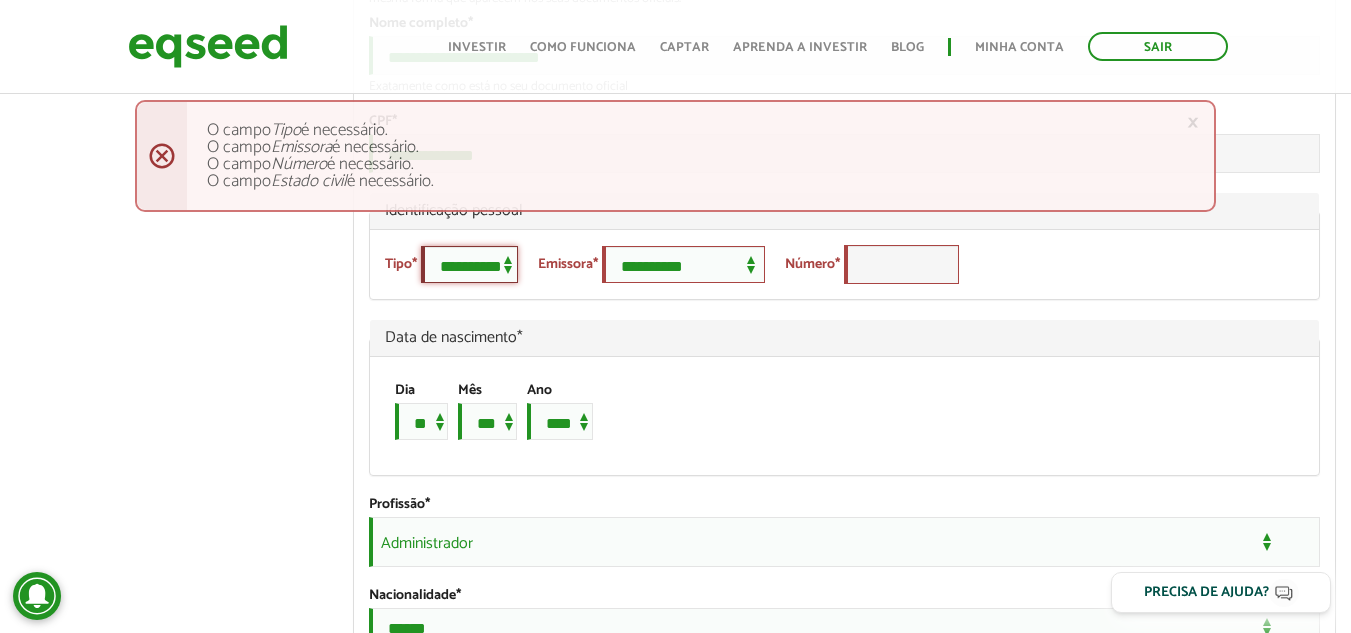 click on "**********" at bounding box center (469, 264) 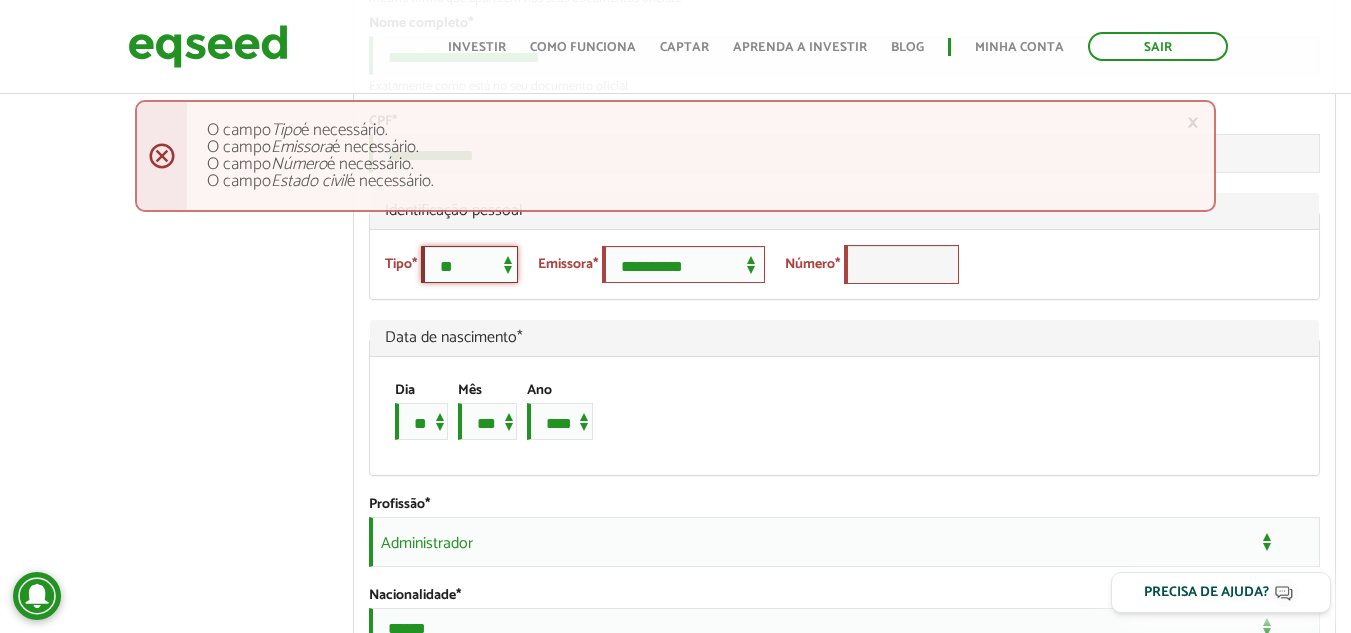 click on "**********" at bounding box center (469, 264) 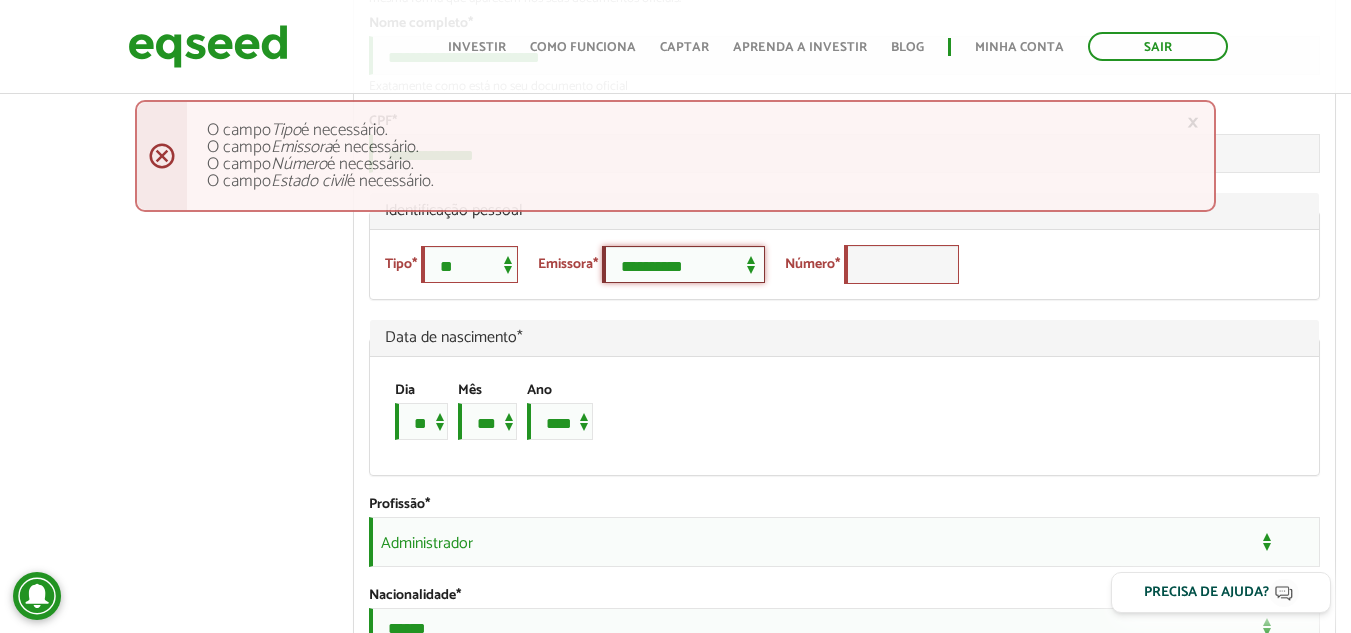 click on "**********" at bounding box center (683, 264) 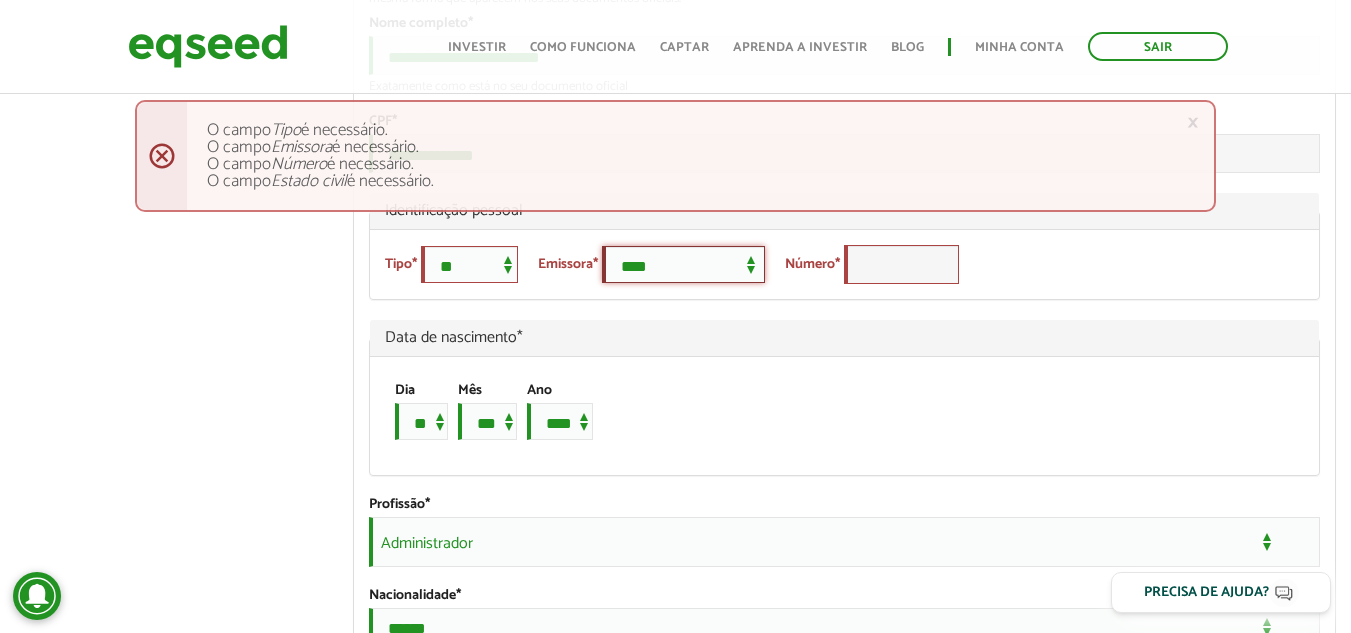 click on "**********" at bounding box center [683, 264] 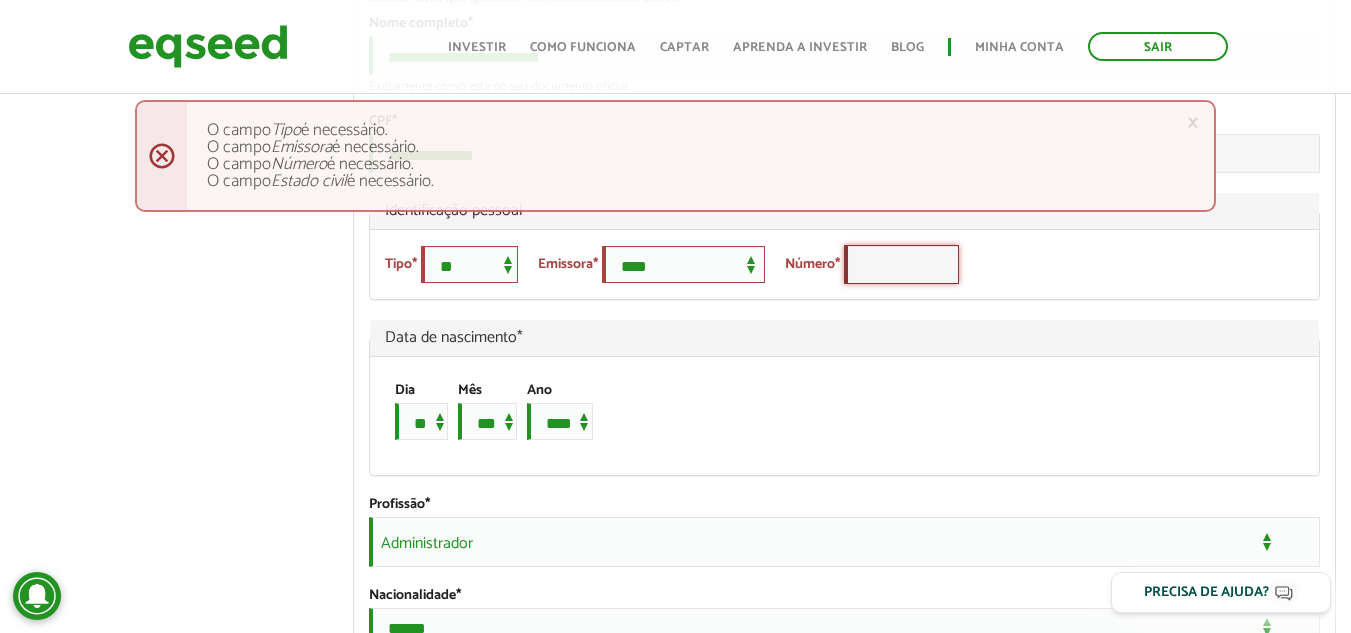 click on "Número  *" at bounding box center [901, 264] 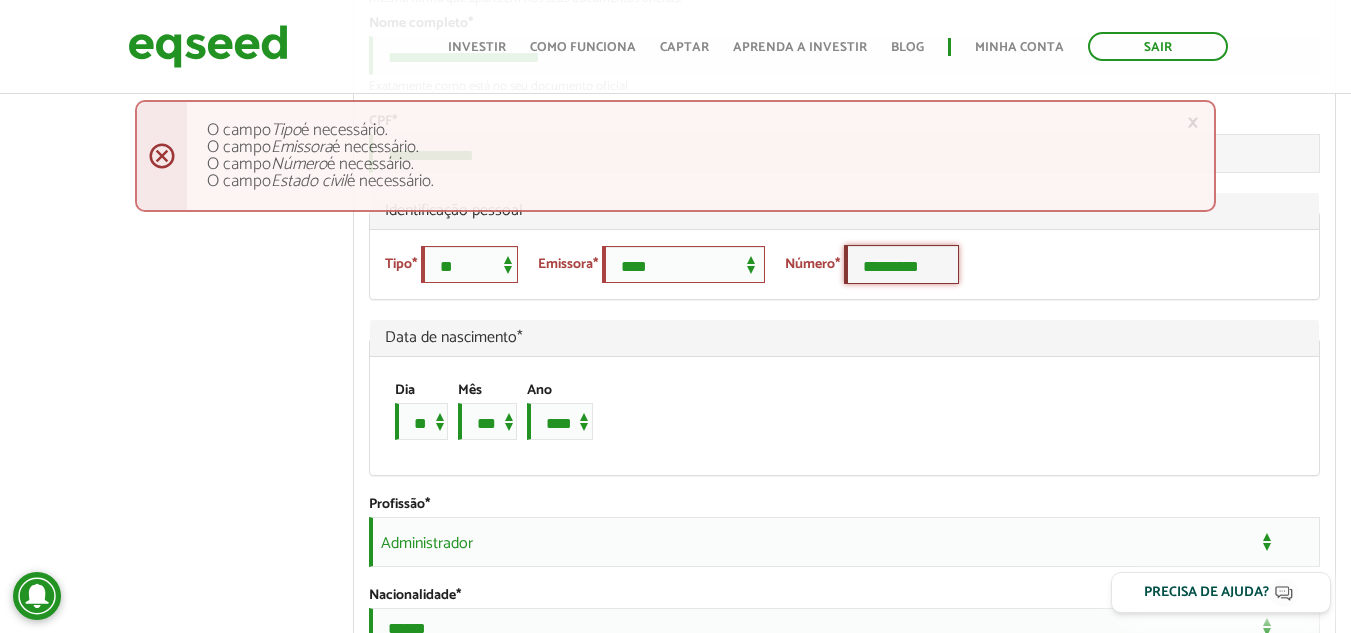 type on "*********" 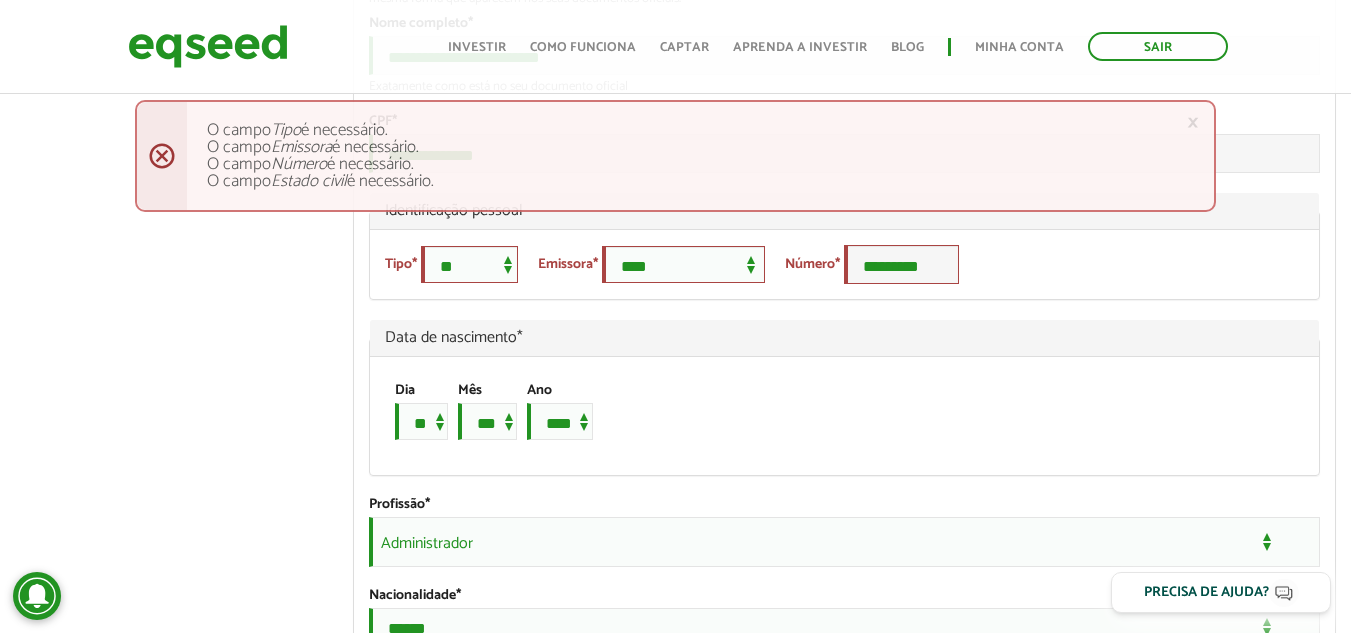 click on "Identificação pessoal" at bounding box center [844, 211] 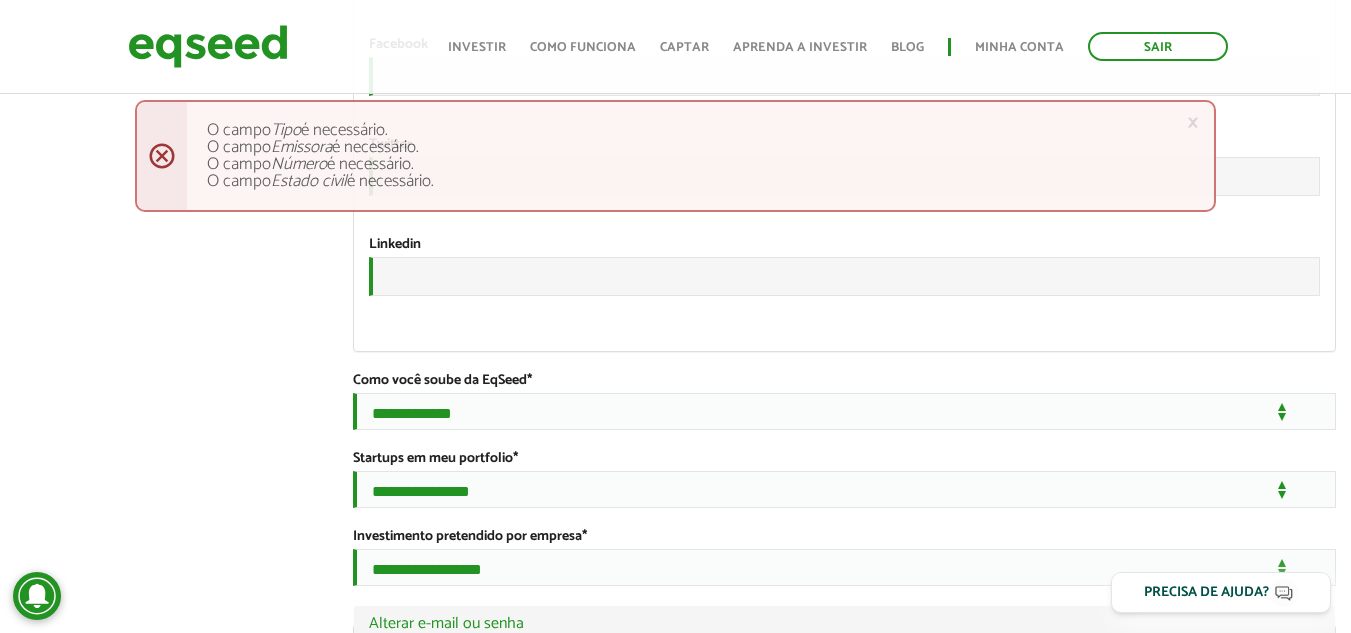 scroll, scrollTop: 3595, scrollLeft: 0, axis: vertical 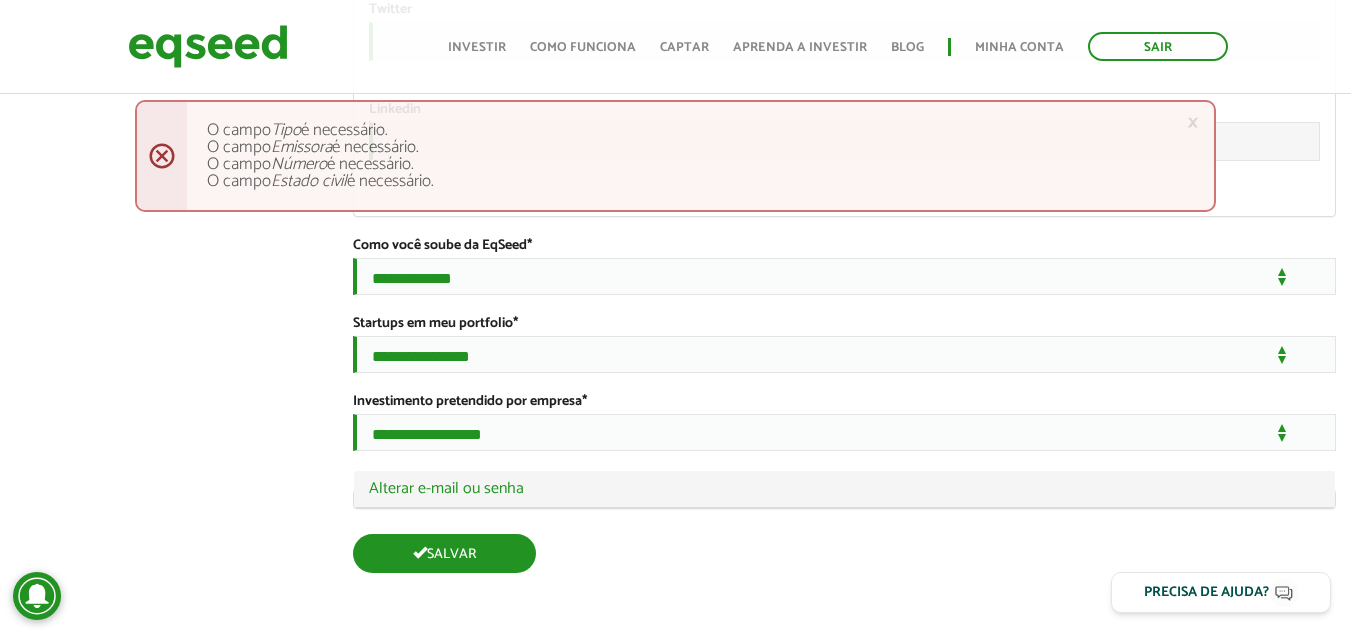click on "Salvar" at bounding box center [444, 553] 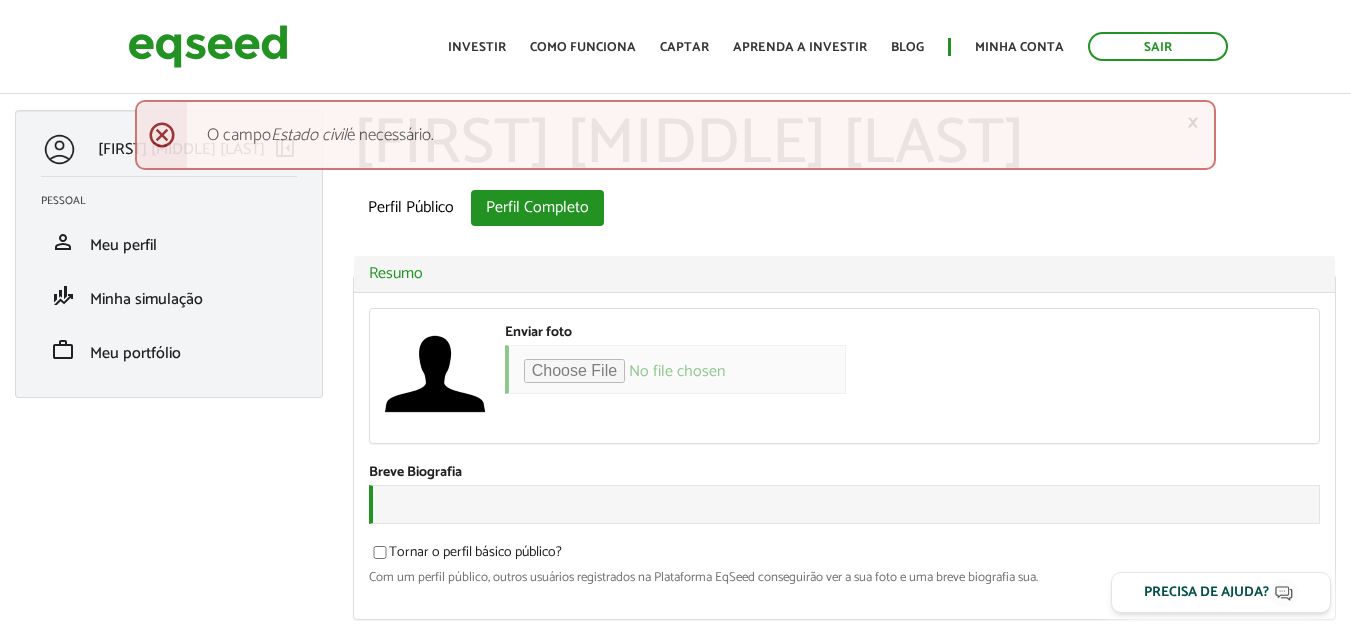 scroll, scrollTop: 0, scrollLeft: 0, axis: both 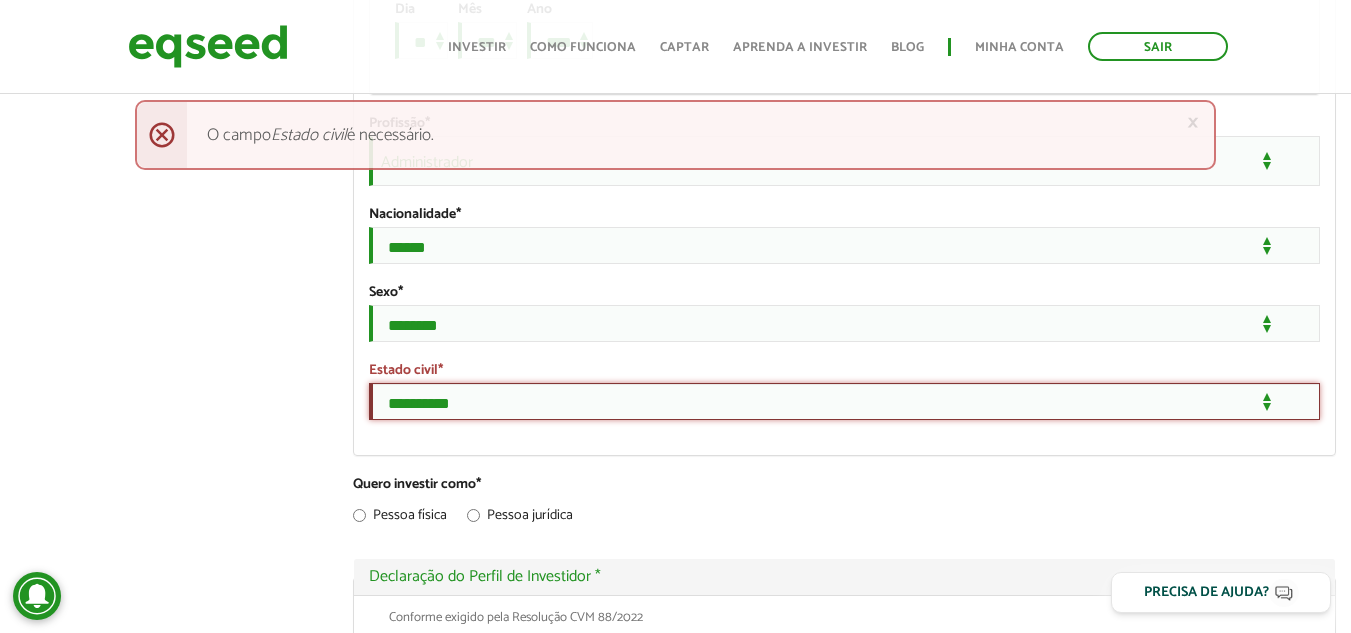 click on "**********" at bounding box center (844, 401) 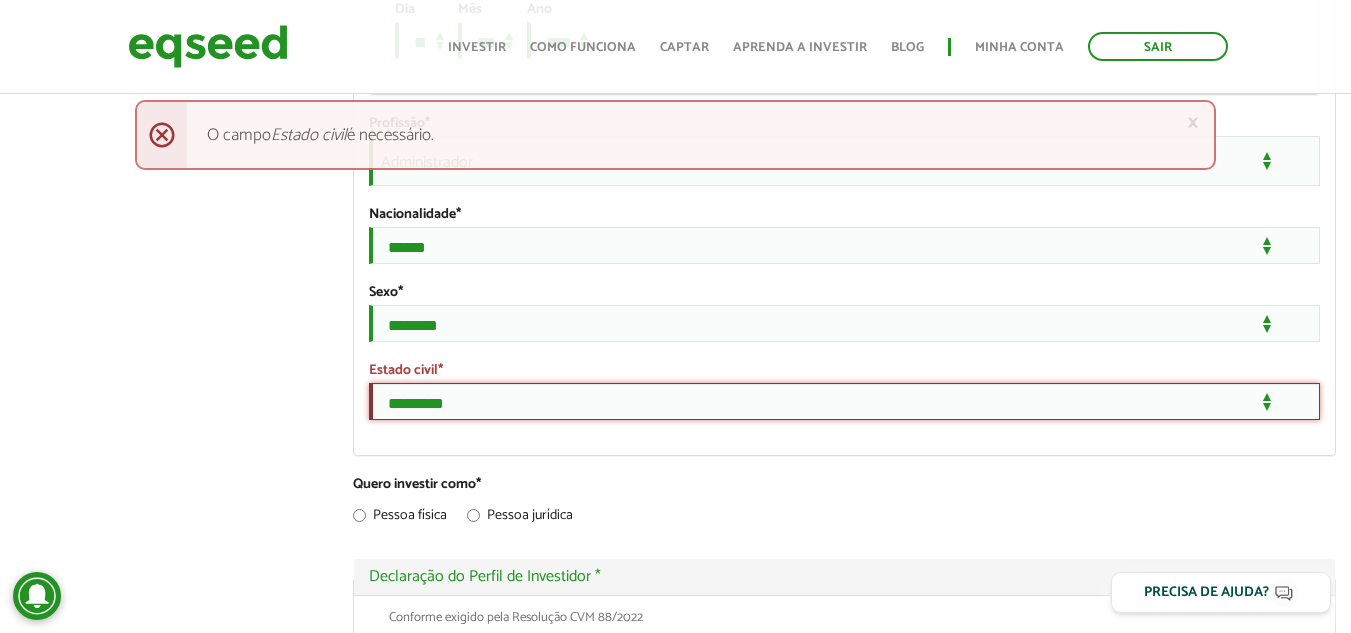click on "**********" at bounding box center [844, 401] 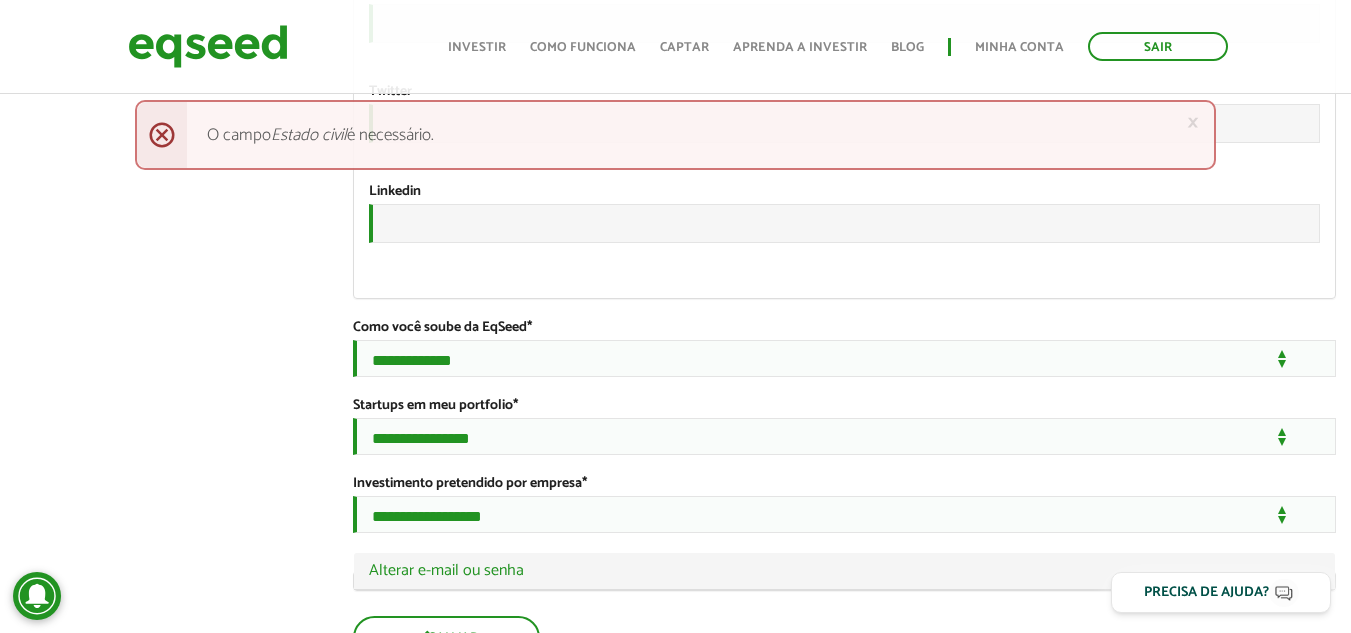scroll, scrollTop: 3595, scrollLeft: 0, axis: vertical 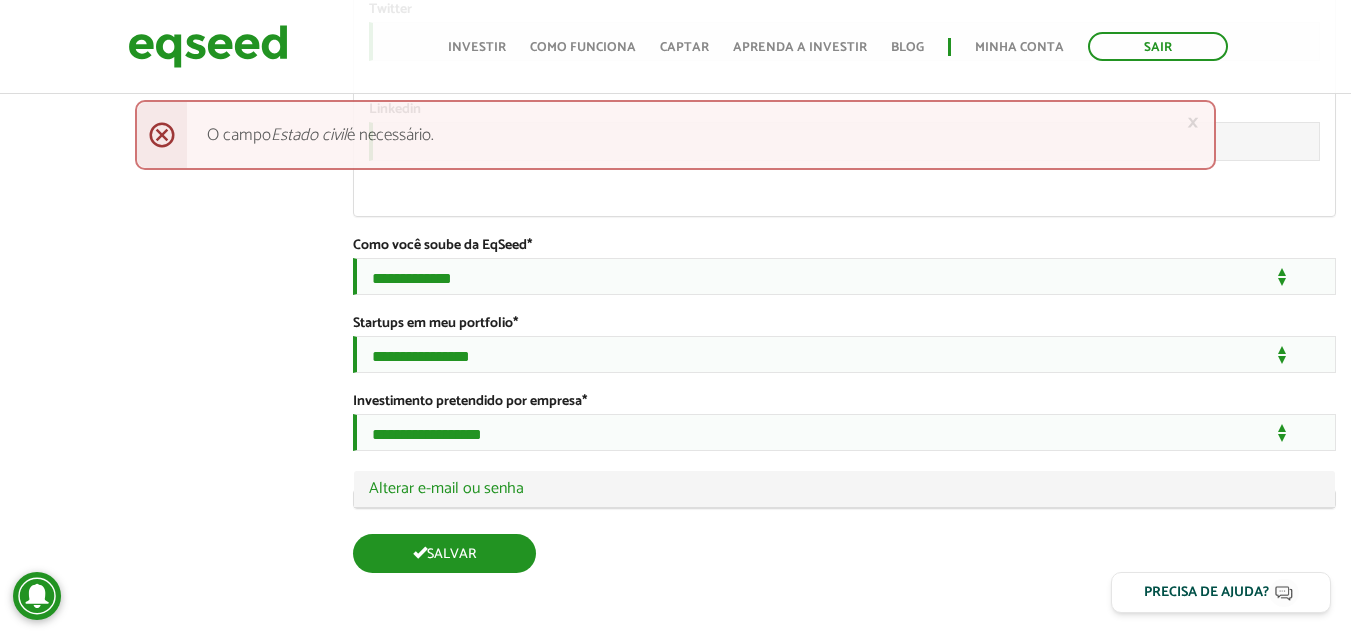 click on "Salvar" at bounding box center (444, 553) 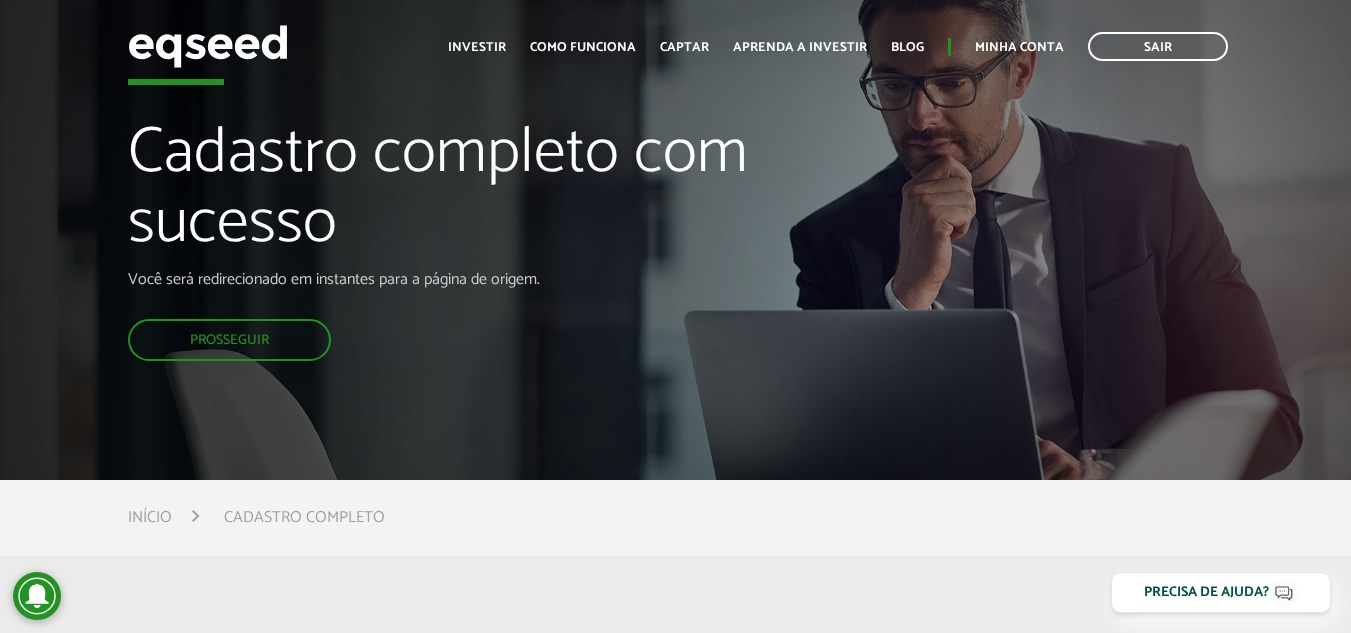 scroll, scrollTop: 0, scrollLeft: 0, axis: both 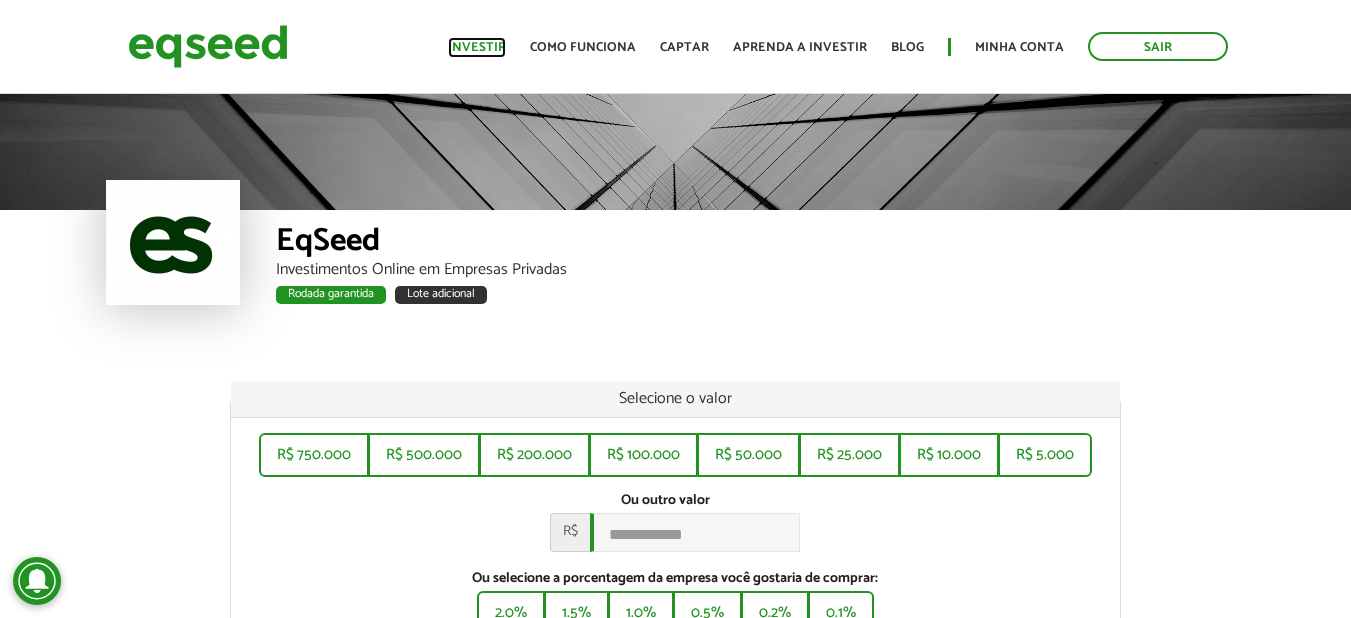 click on "Investir" at bounding box center (477, 47) 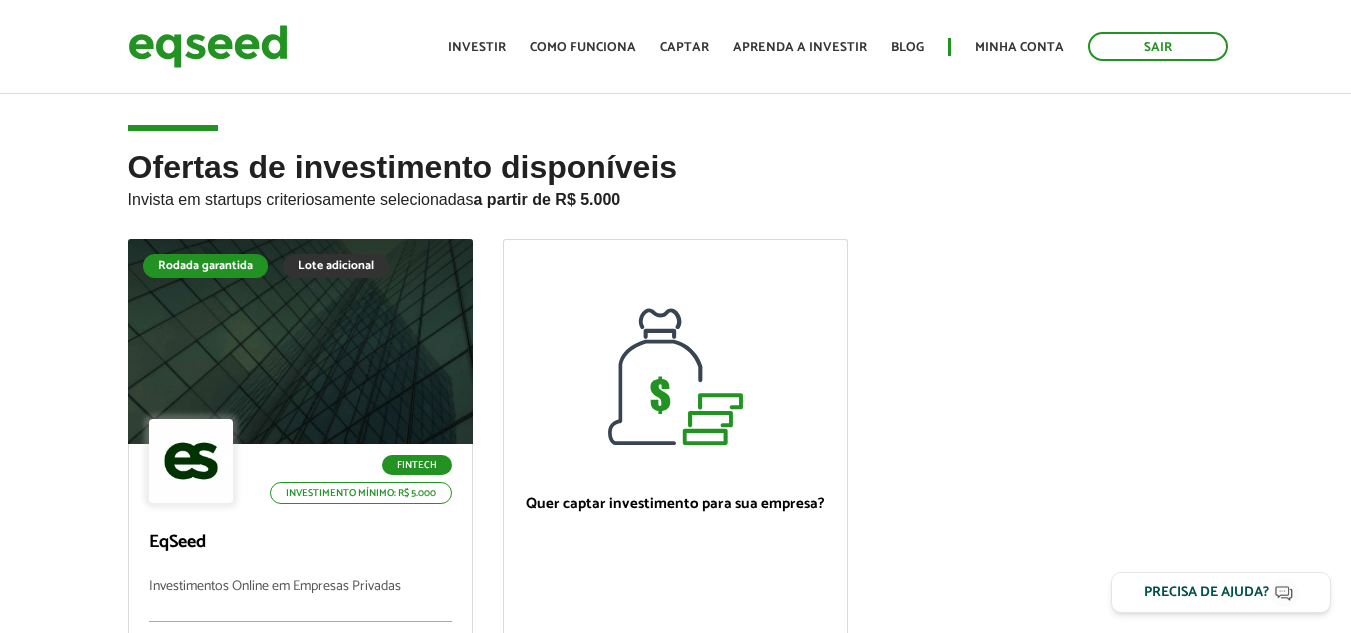 scroll, scrollTop: 0, scrollLeft: 0, axis: both 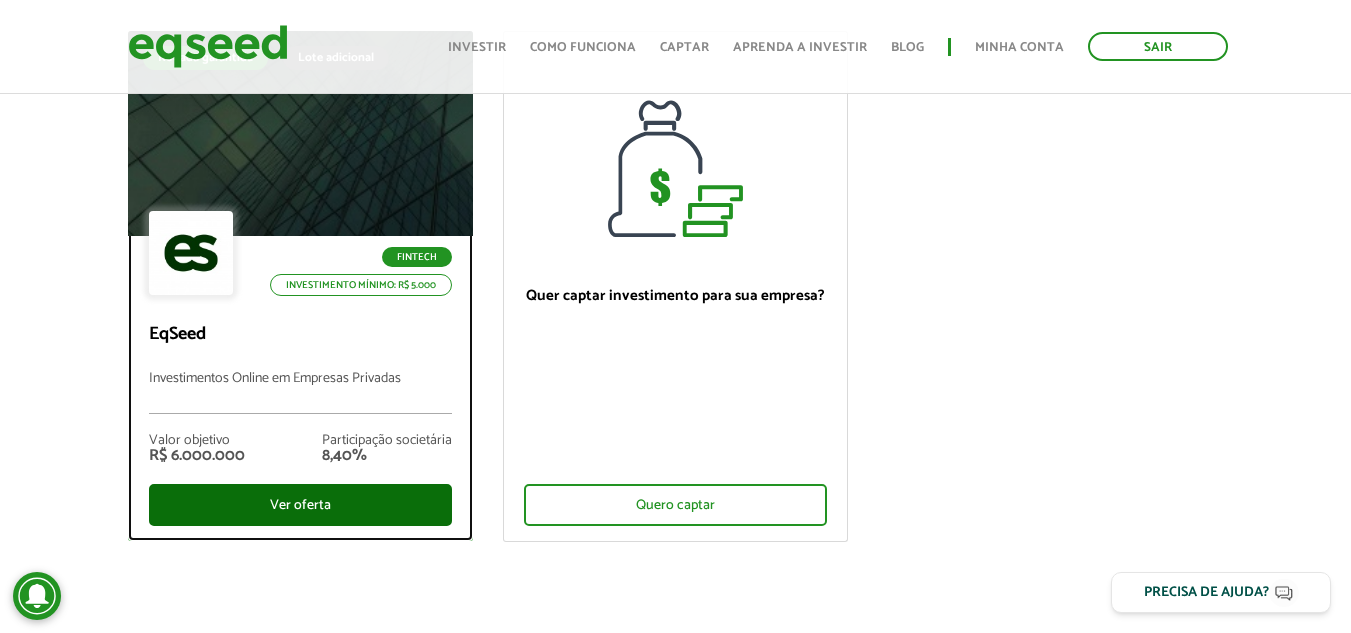click on "Ver oferta" at bounding box center (300, 505) 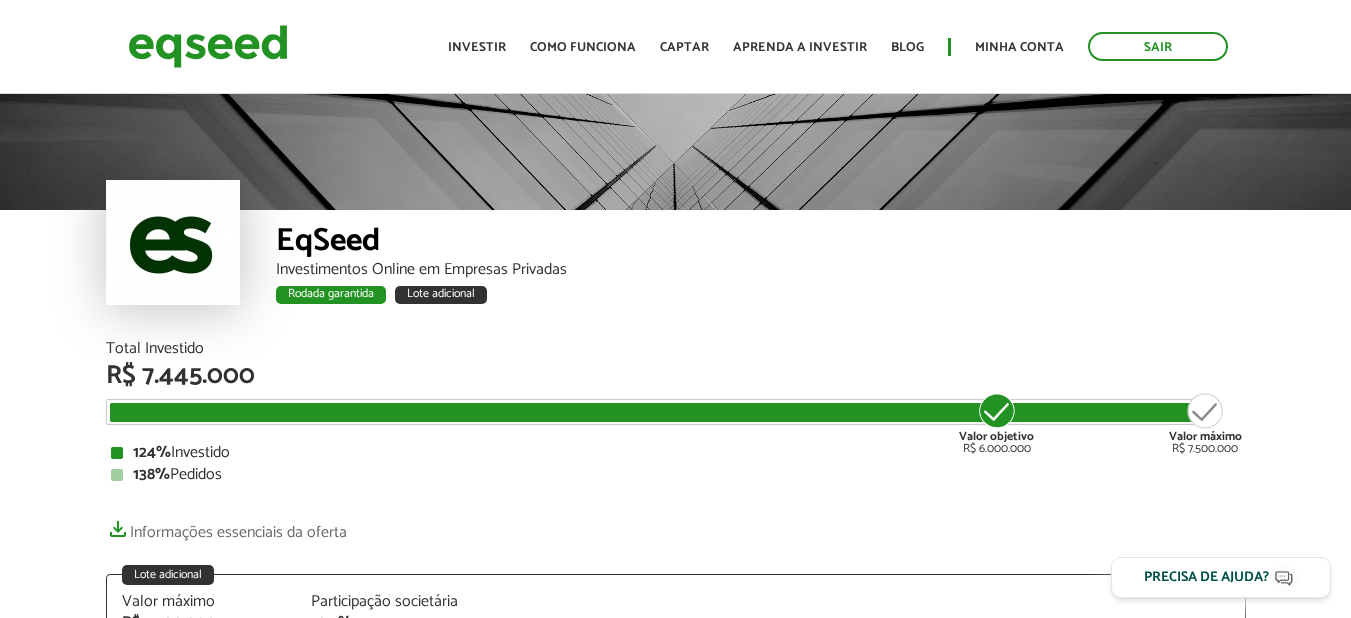 scroll, scrollTop: 0, scrollLeft: 0, axis: both 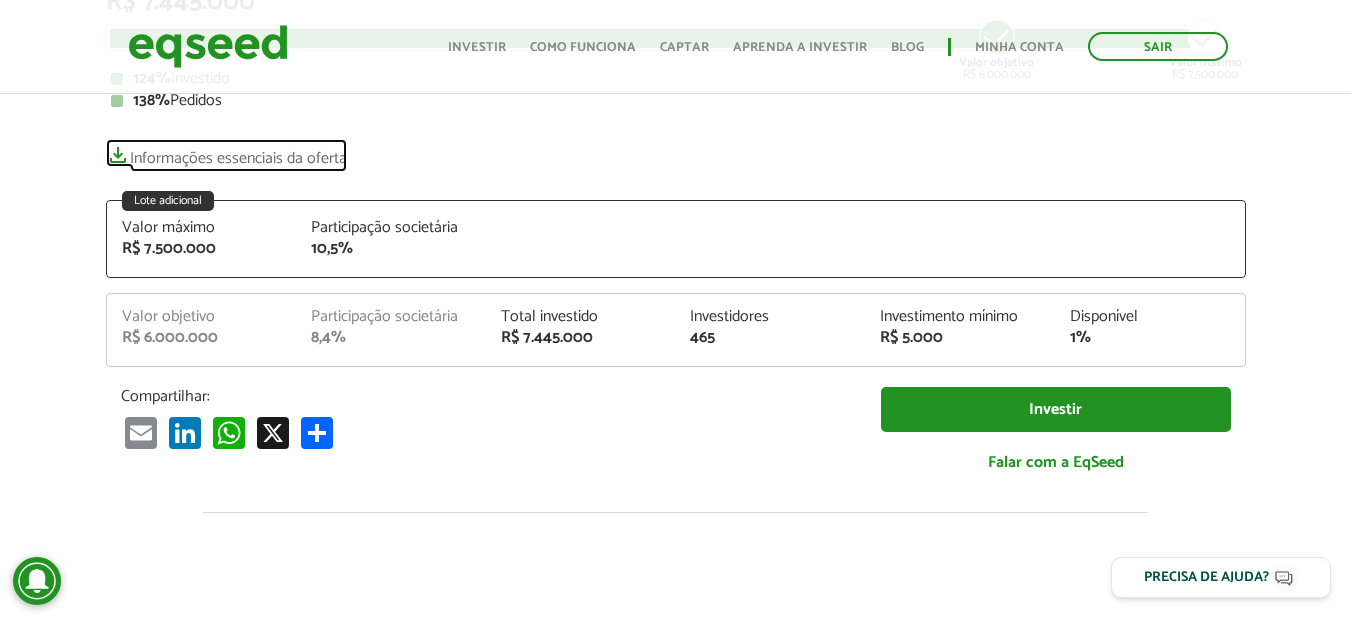 click on "Informações essenciais da oferta" at bounding box center (226, 153) 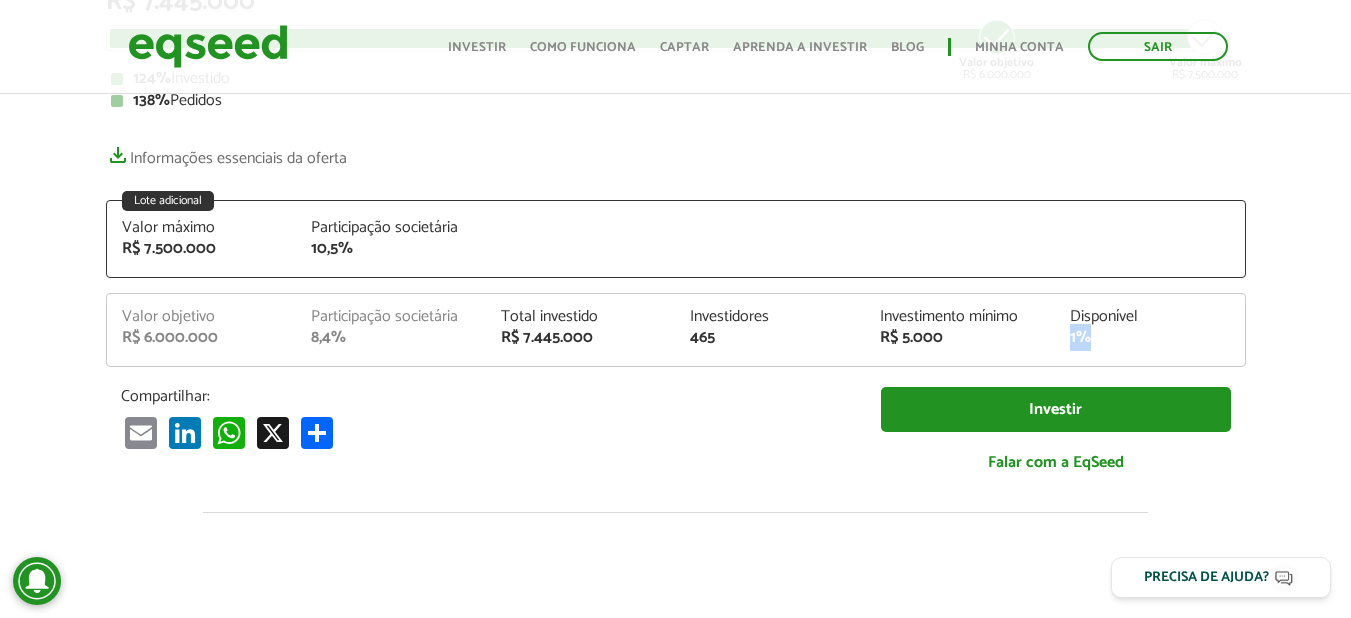 drag, startPoint x: 1070, startPoint y: 337, endPoint x: 1118, endPoint y: 335, distance: 48.04165 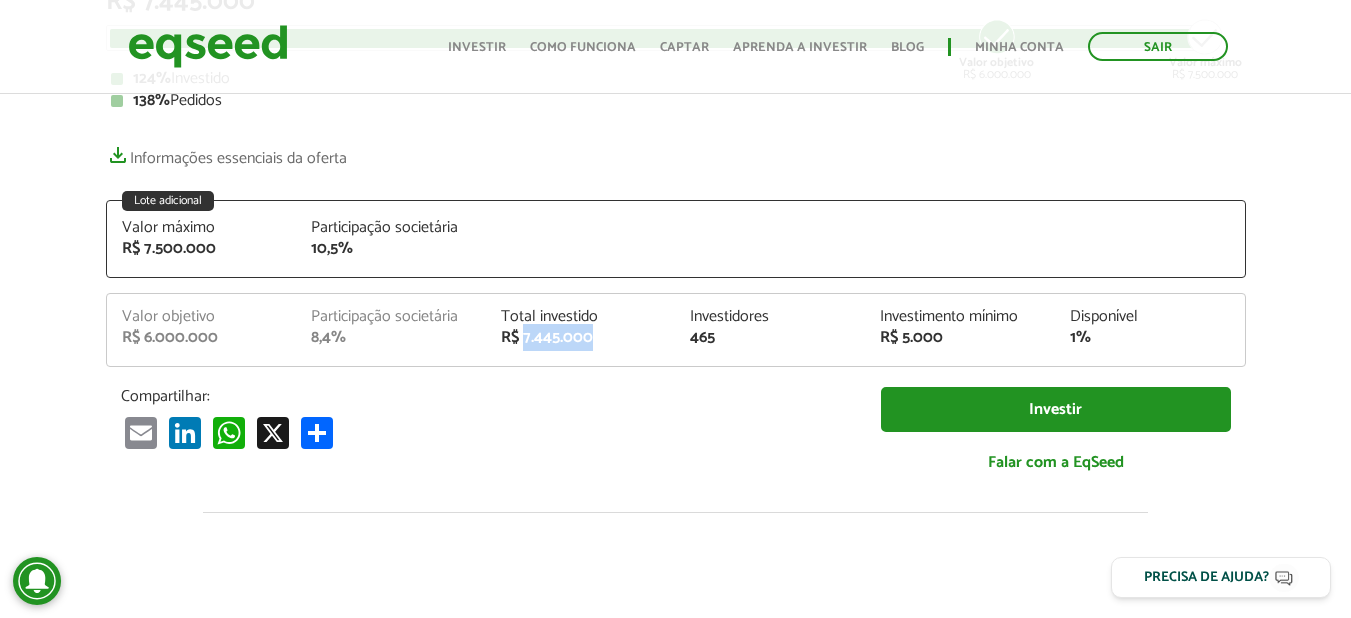 drag, startPoint x: 523, startPoint y: 338, endPoint x: 651, endPoint y: 355, distance: 129.12398 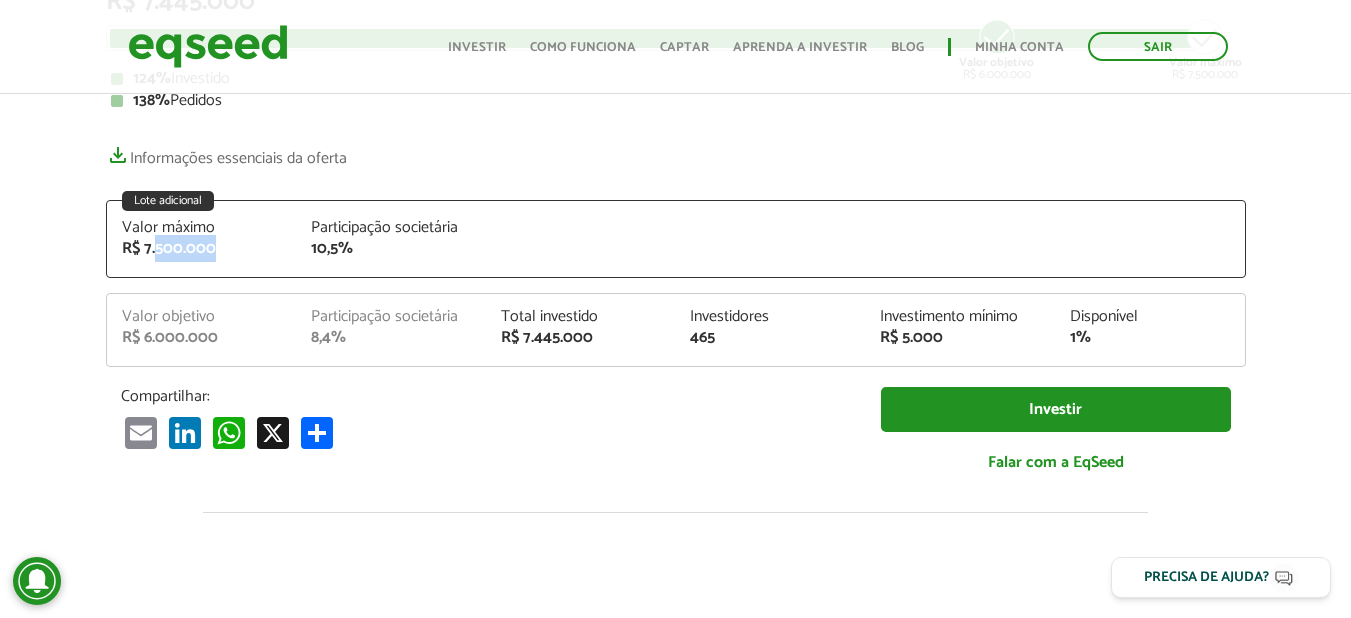 drag, startPoint x: 157, startPoint y: 248, endPoint x: 246, endPoint y: 258, distance: 89.560036 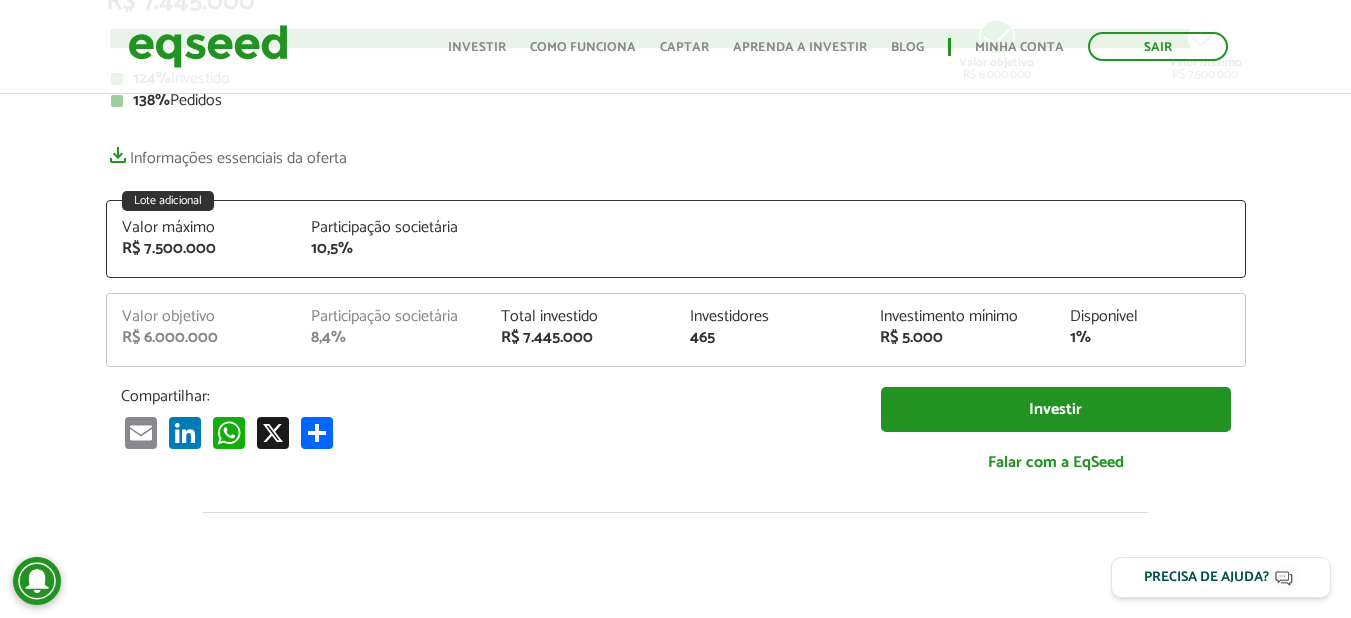 click on "Compartilhar:
Email
LinkedIn
WhatsApp
X
Compartilhar
Investir
Falar com a EqSeed" at bounding box center [676, 440] 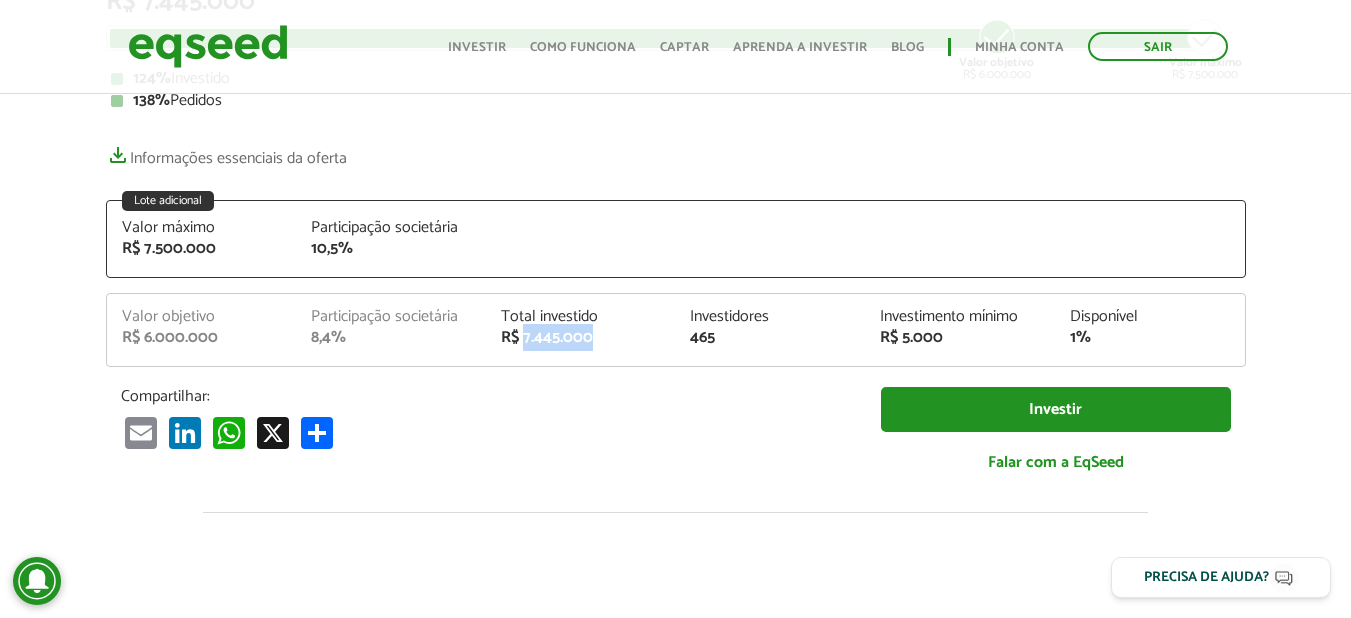 drag, startPoint x: 525, startPoint y: 339, endPoint x: 623, endPoint y: 352, distance: 98.85848 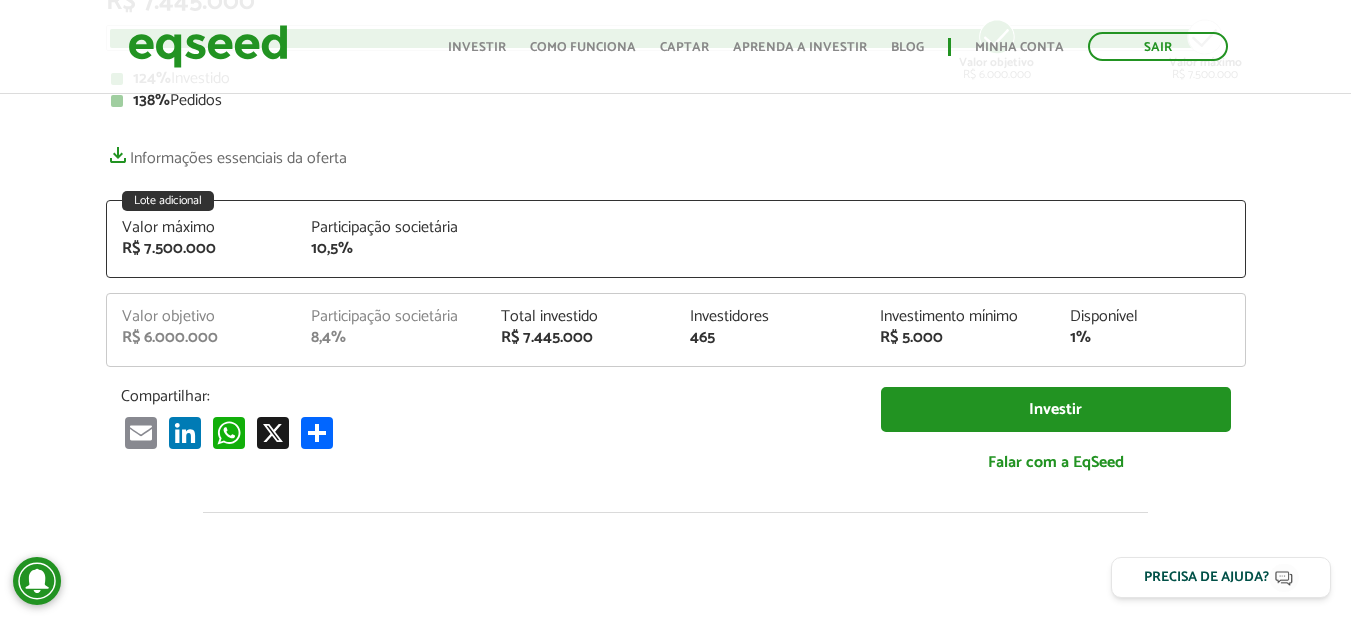 drag, startPoint x: 628, startPoint y: 467, endPoint x: 564, endPoint y: 444, distance: 68.007355 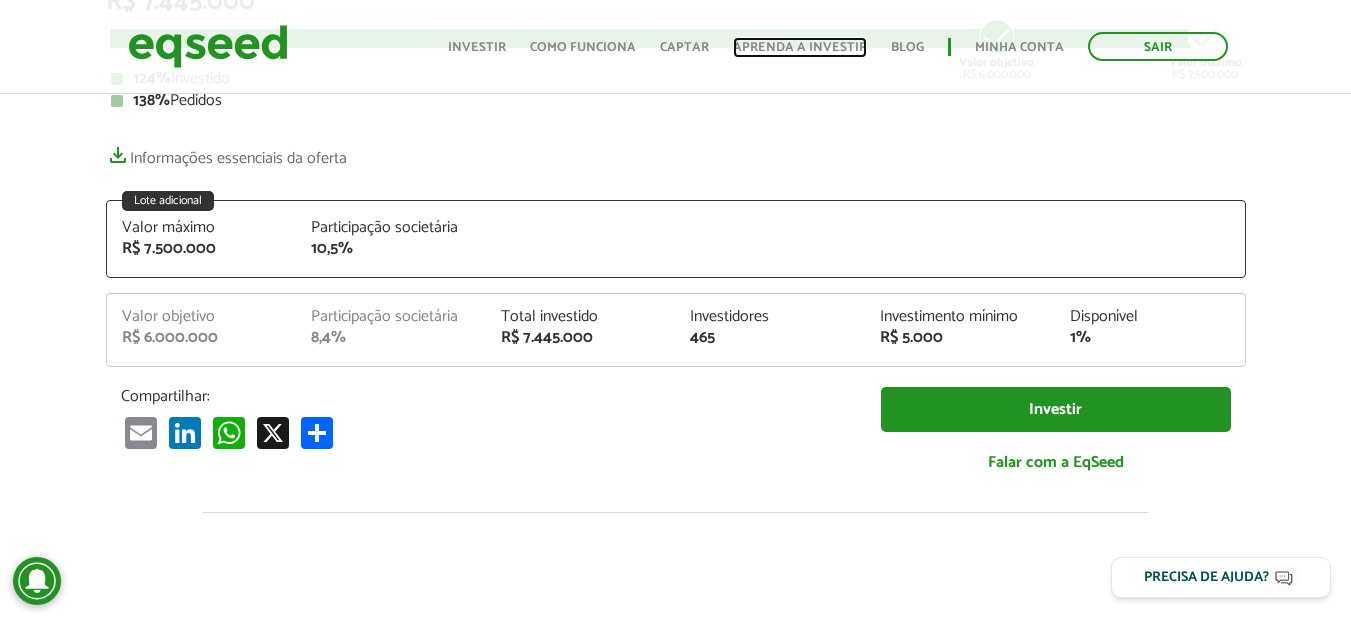 click on "Aprenda a investir" at bounding box center (800, 47) 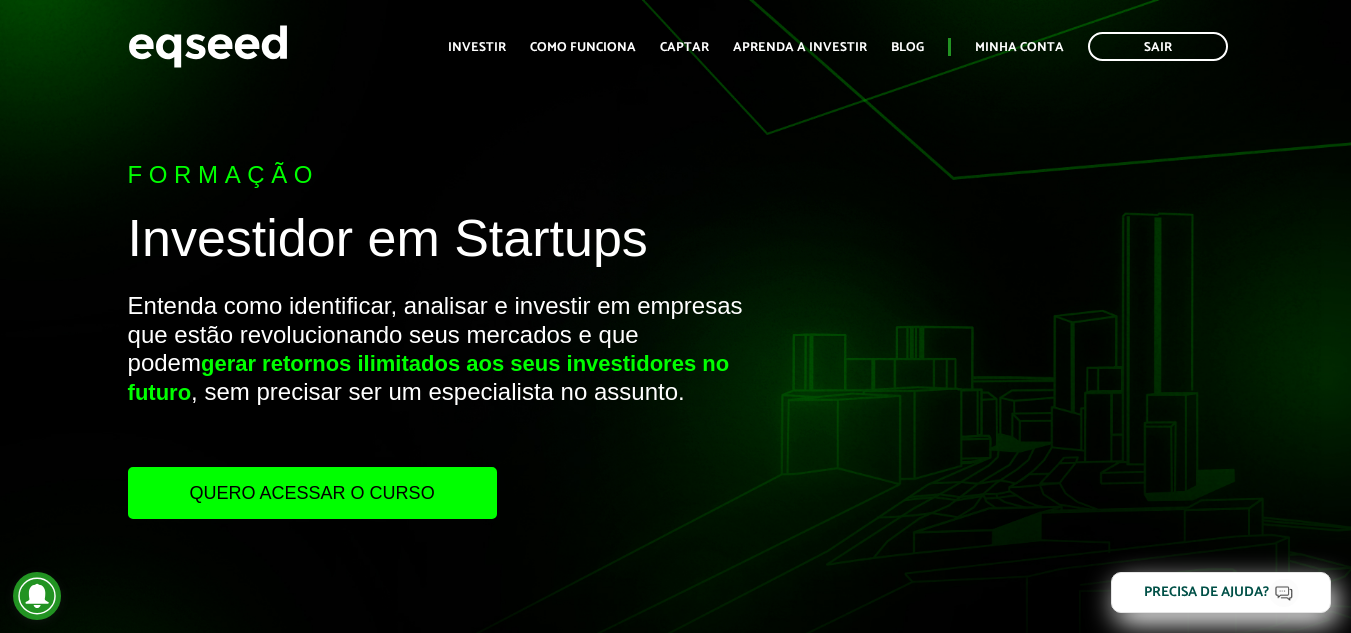 scroll, scrollTop: 0, scrollLeft: 0, axis: both 